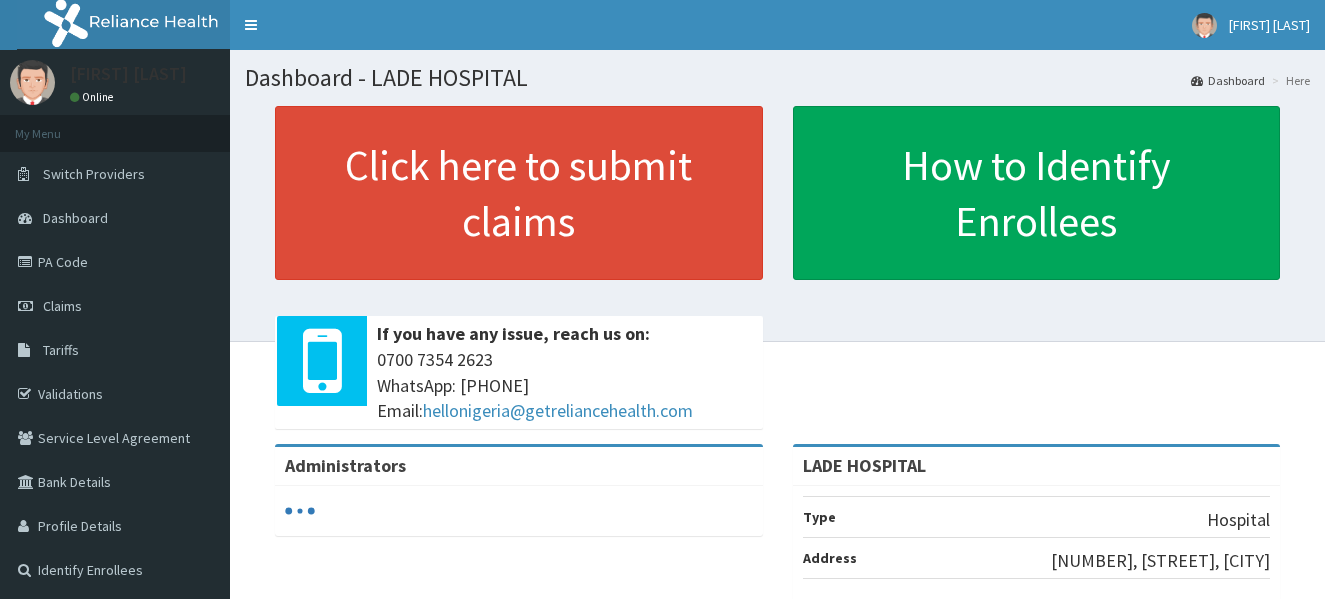 scroll, scrollTop: 0, scrollLeft: 0, axis: both 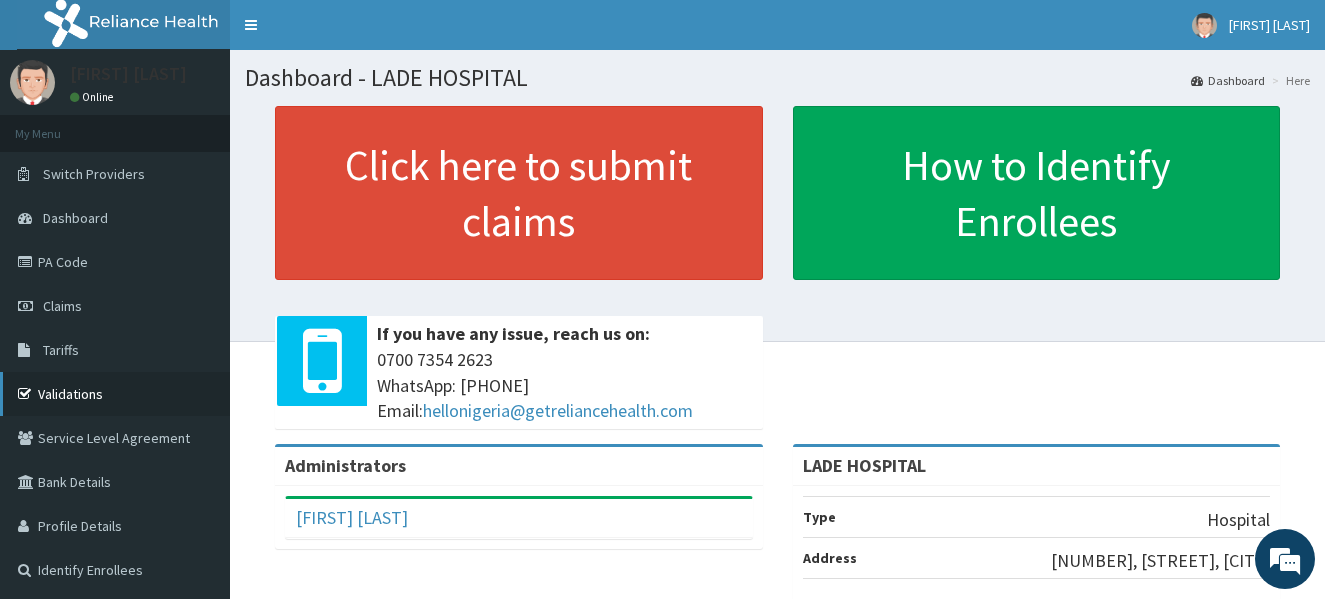 click on "Validations" at bounding box center (115, 394) 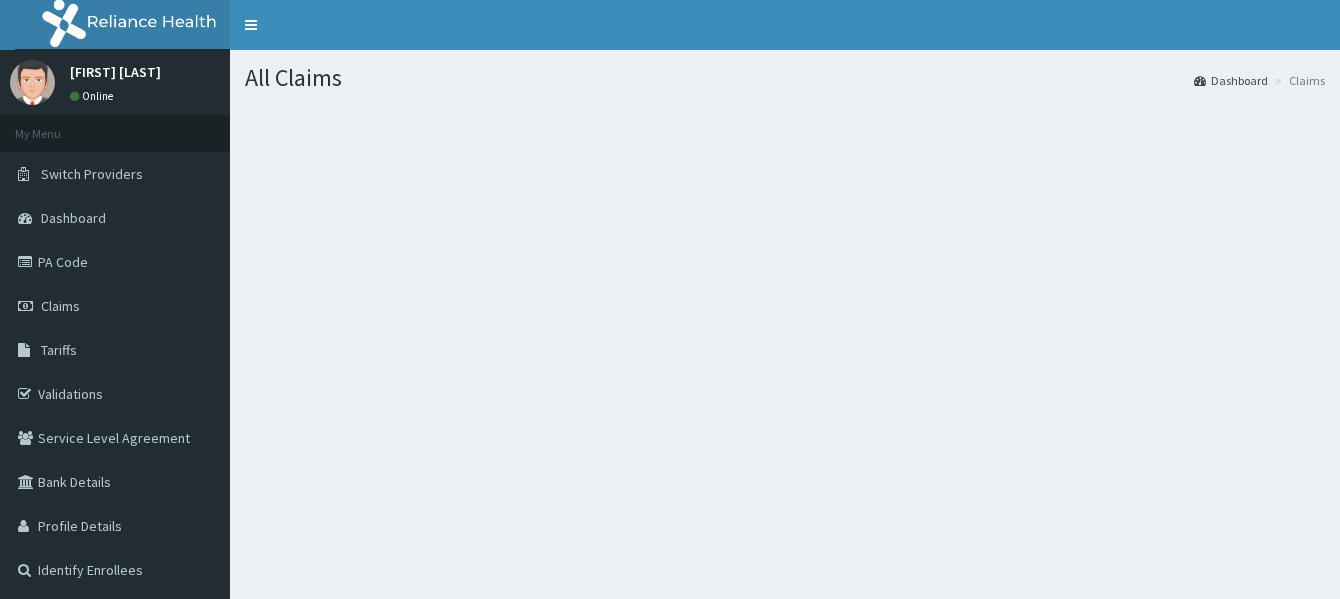 scroll, scrollTop: 0, scrollLeft: 0, axis: both 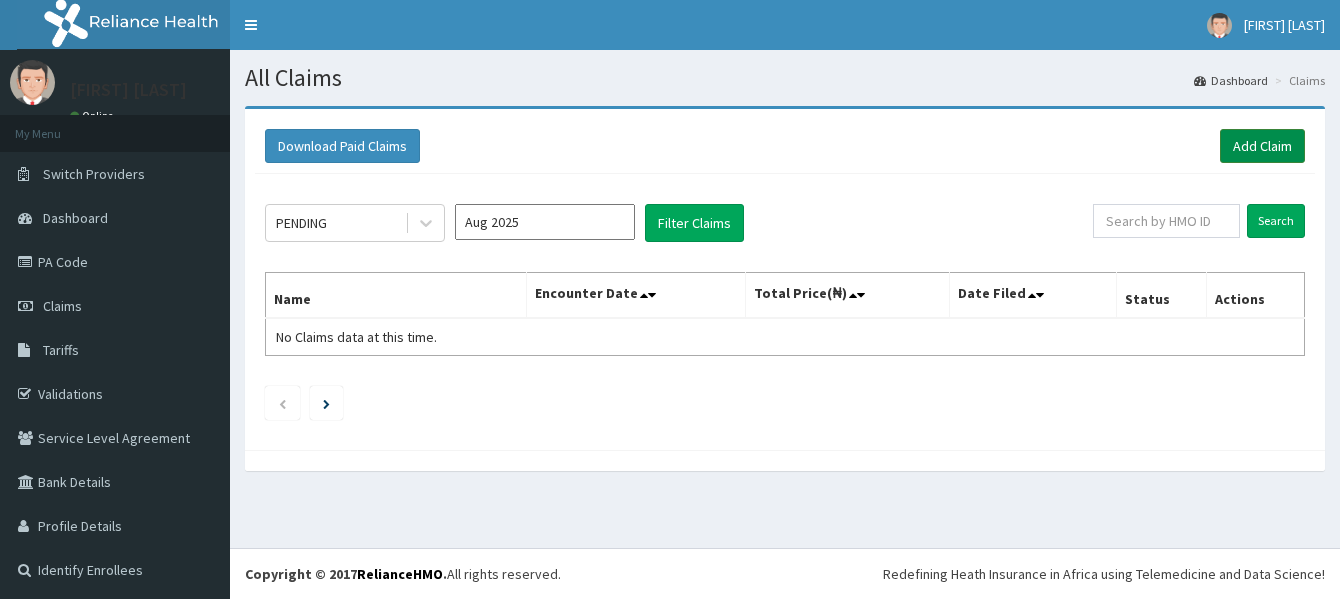 click on "Add Claim" at bounding box center [1262, 146] 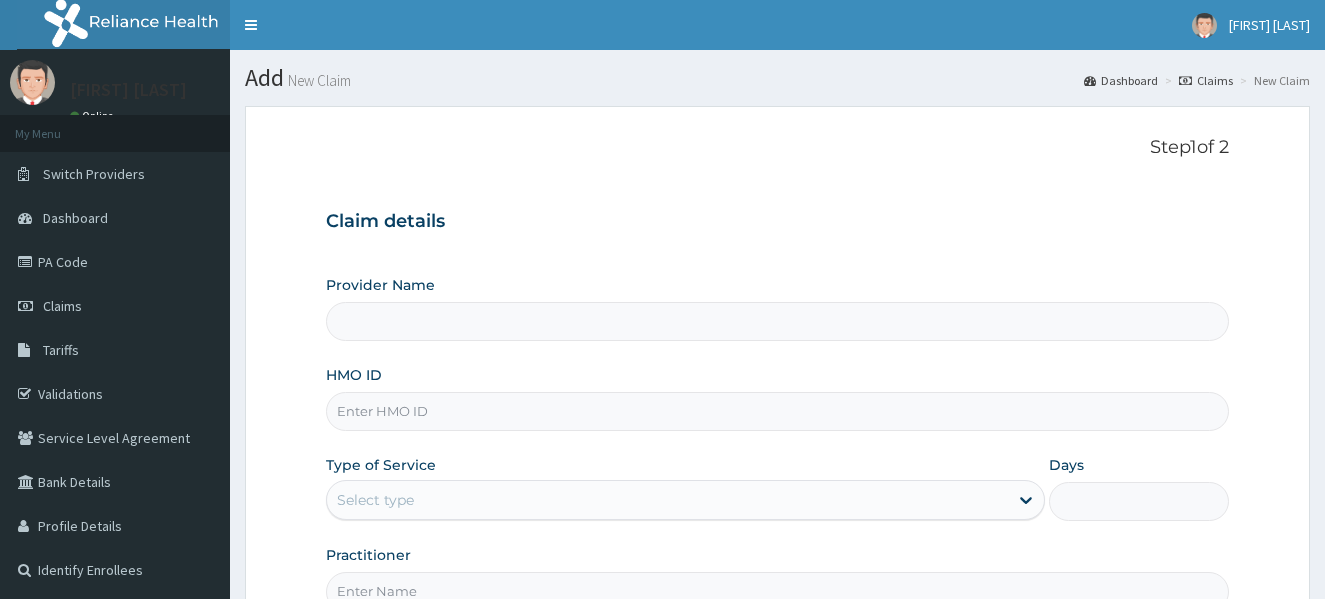 scroll, scrollTop: 0, scrollLeft: 0, axis: both 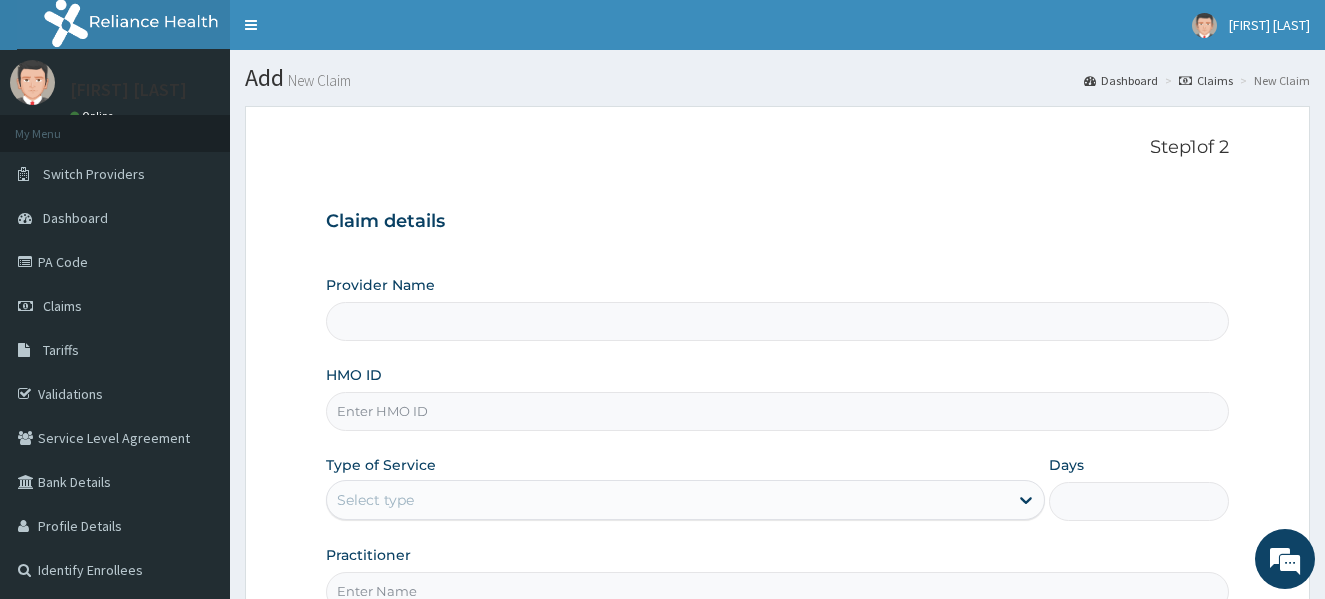 type on "LADE HOSPITAL" 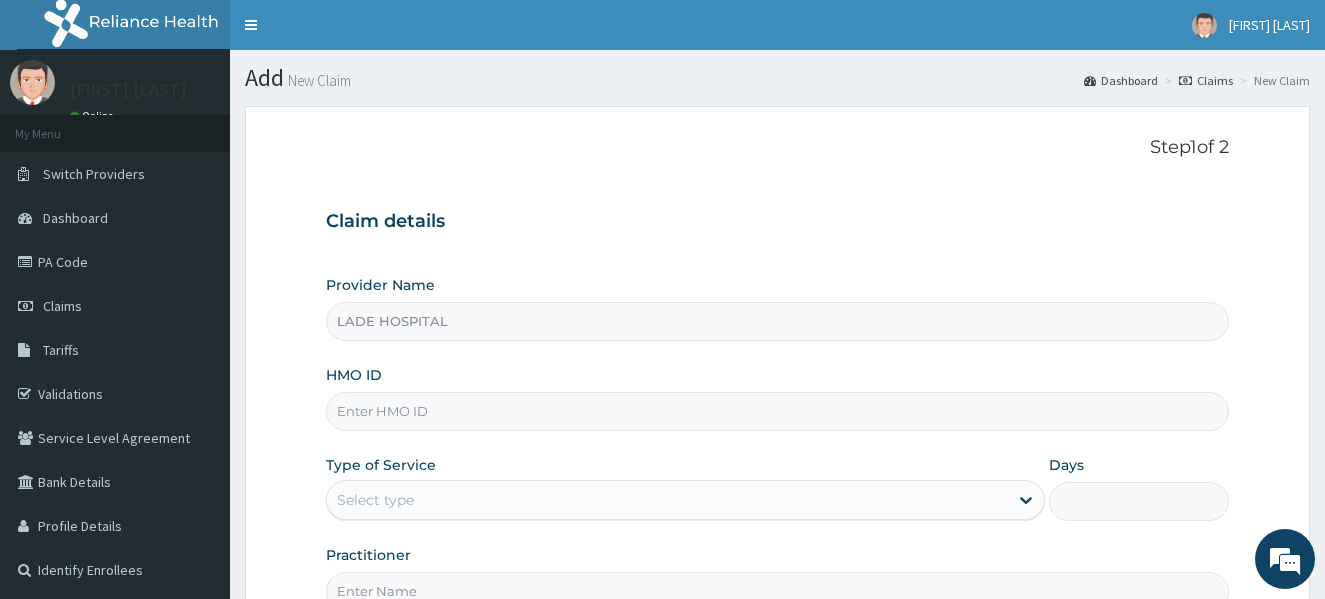 scroll, scrollTop: 0, scrollLeft: 0, axis: both 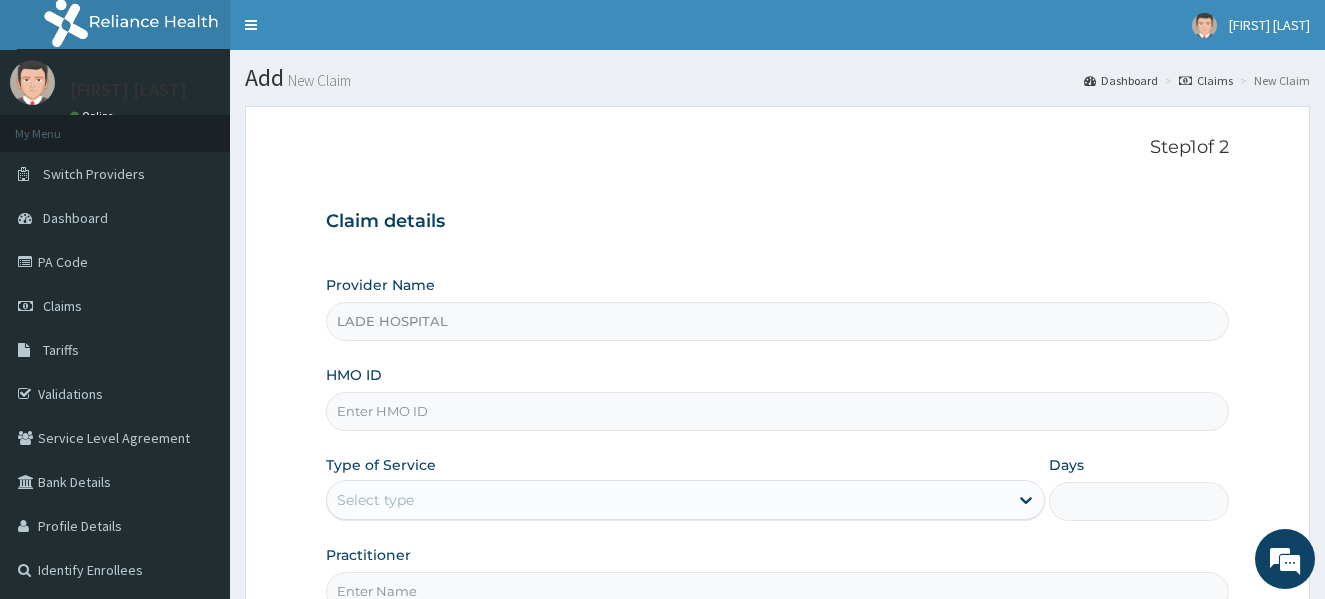 click on "LADE HOSPITAL" at bounding box center (778, 321) 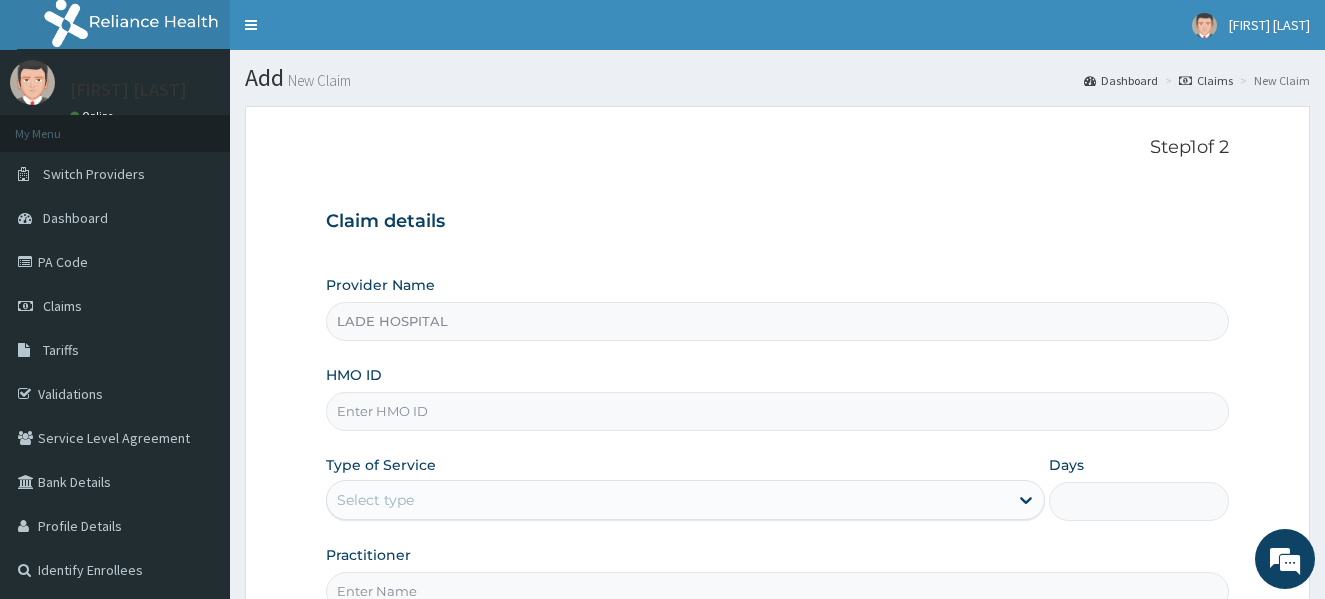 paste on "TMD/10026/A" 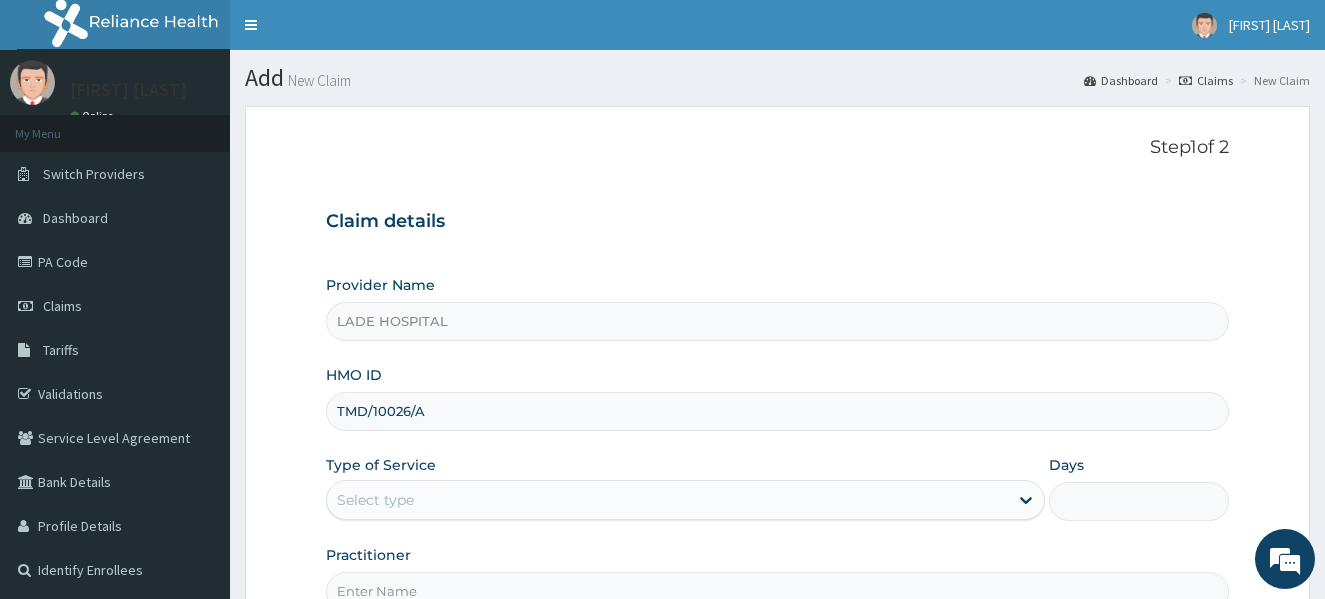 type on "TMD/10026/A" 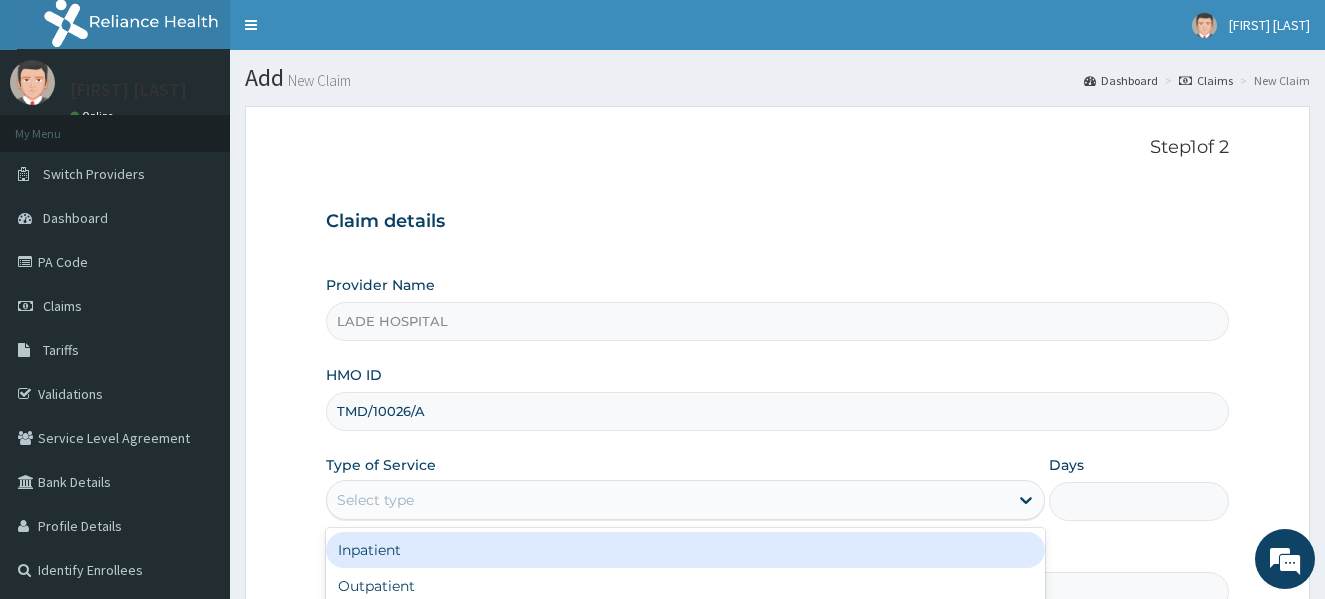 click on "Select type" at bounding box center (375, 500) 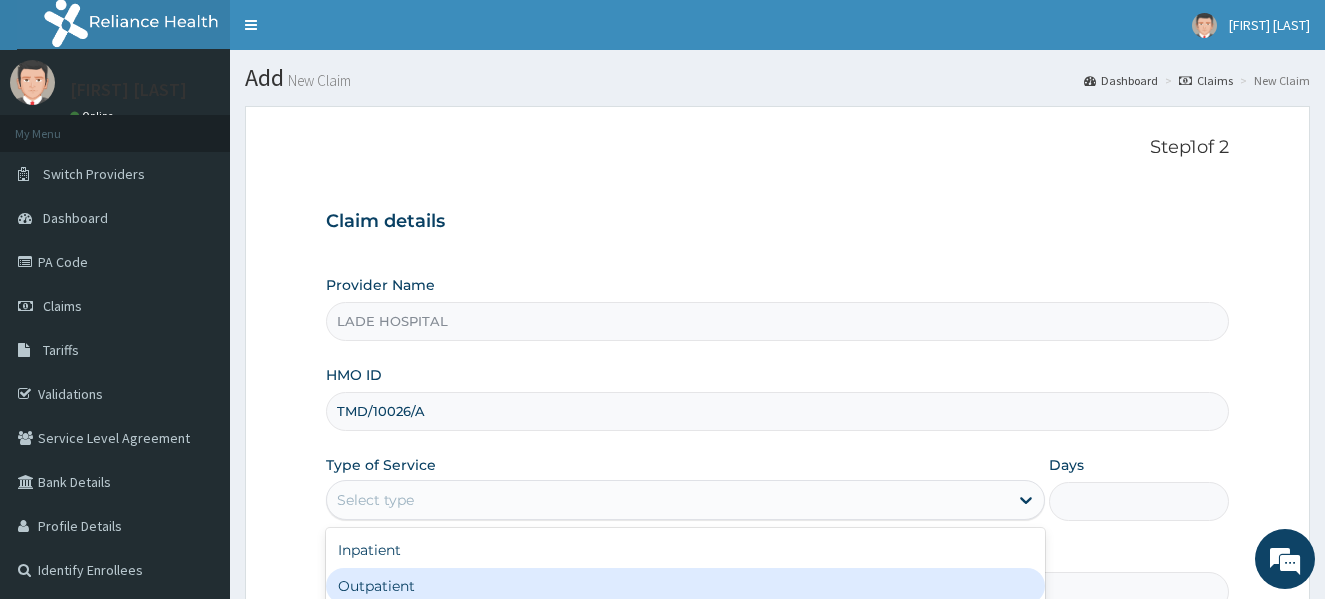 click on "Outpatient" at bounding box center [686, 586] 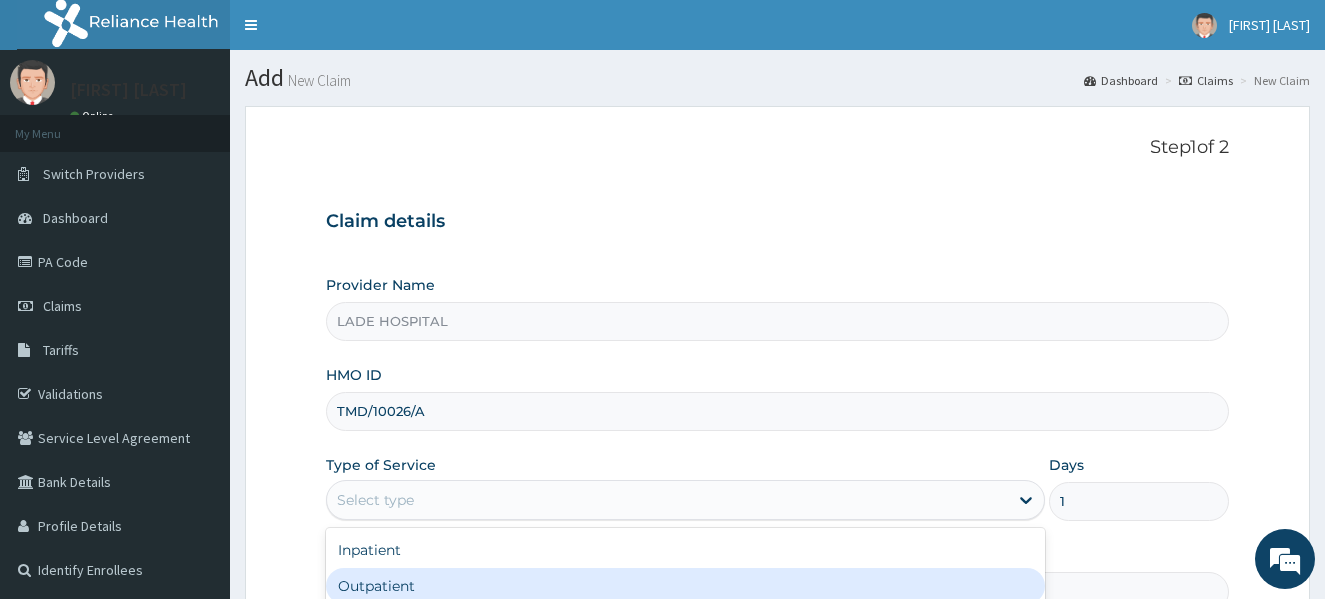 click on "Practitioner" at bounding box center [778, 591] 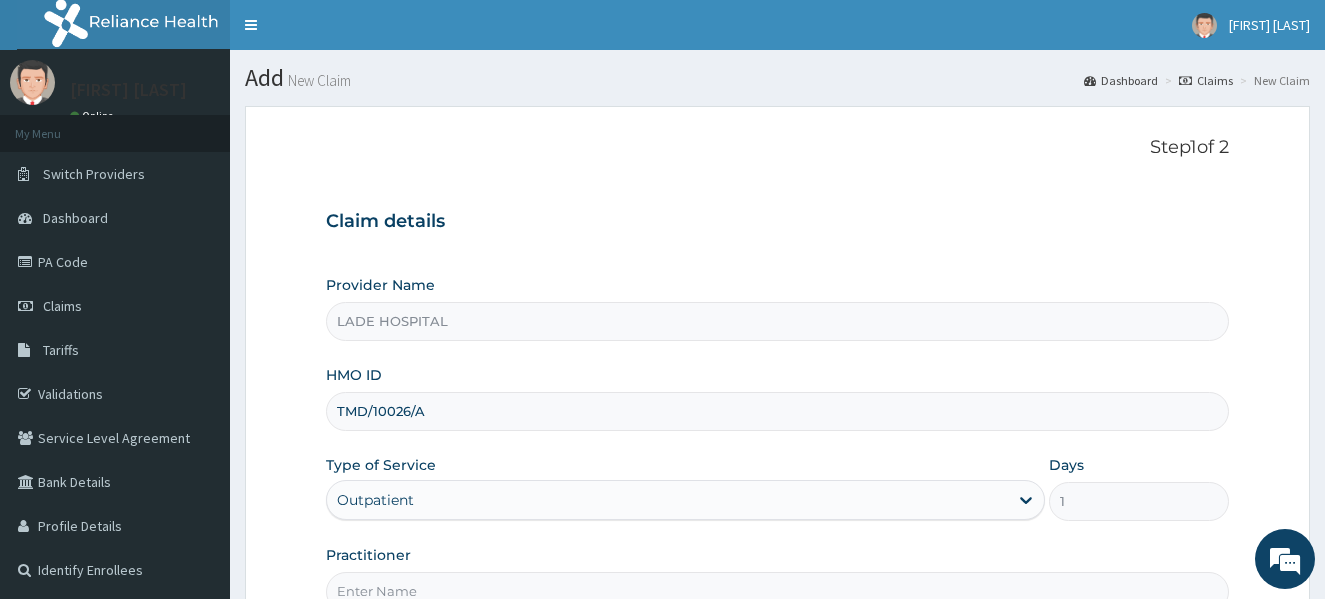 type on "Dr [LAST]" 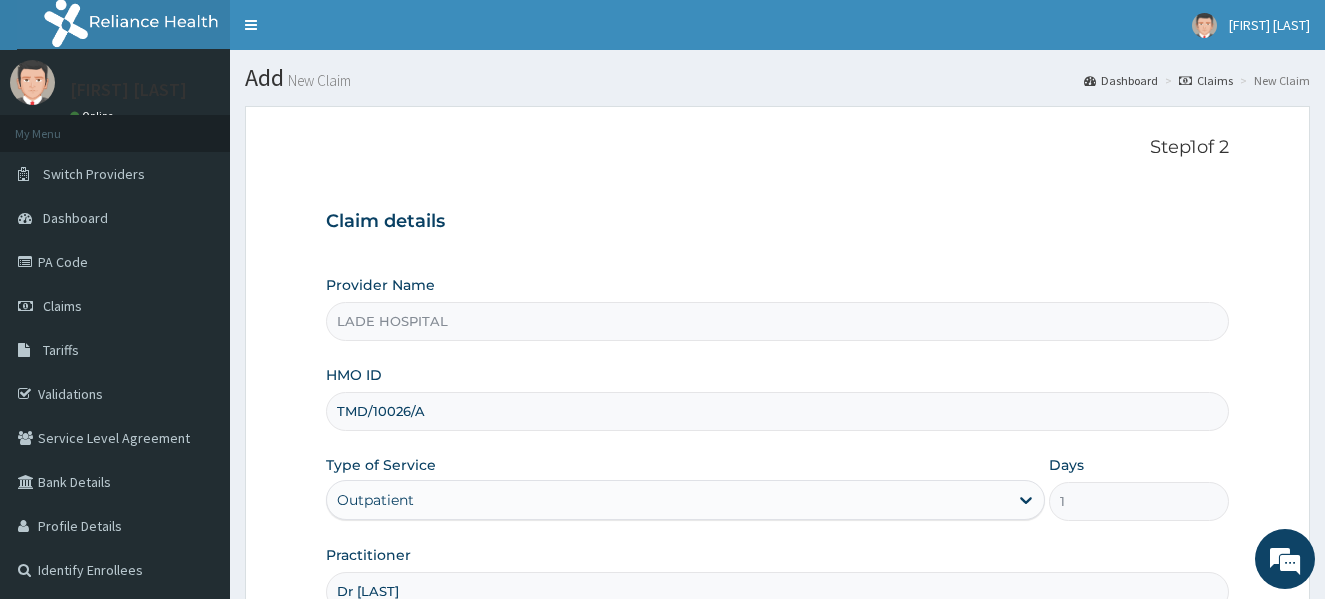 scroll, scrollTop: 40, scrollLeft: 0, axis: vertical 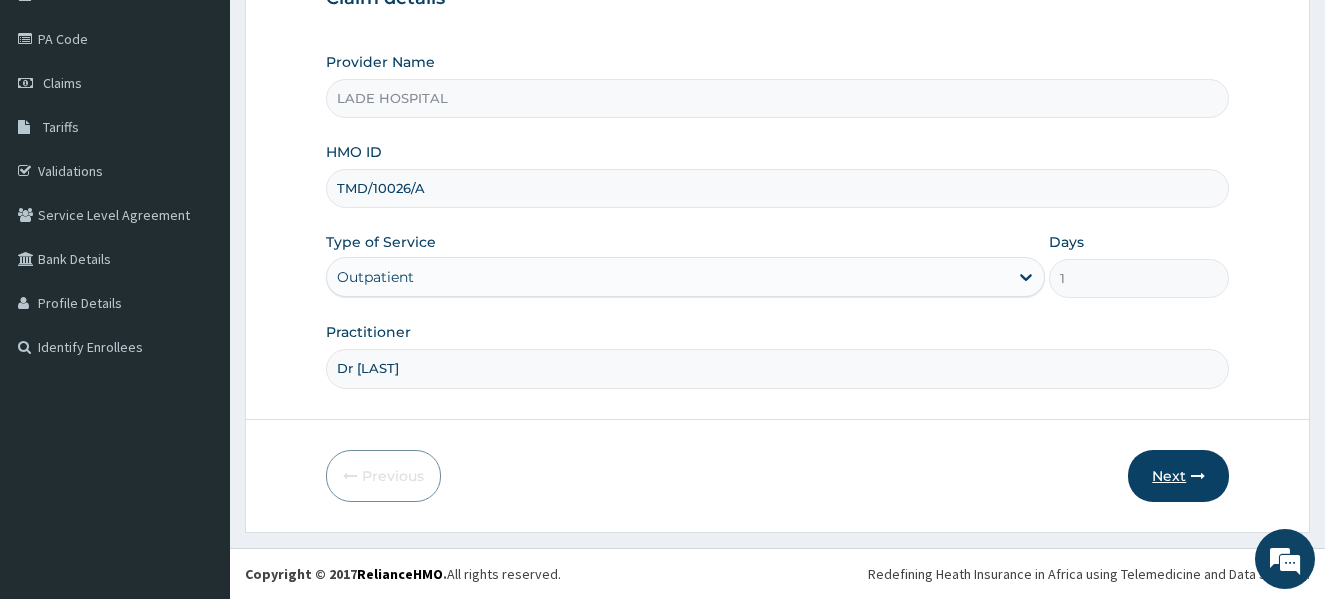 click on "Next" at bounding box center (1178, 476) 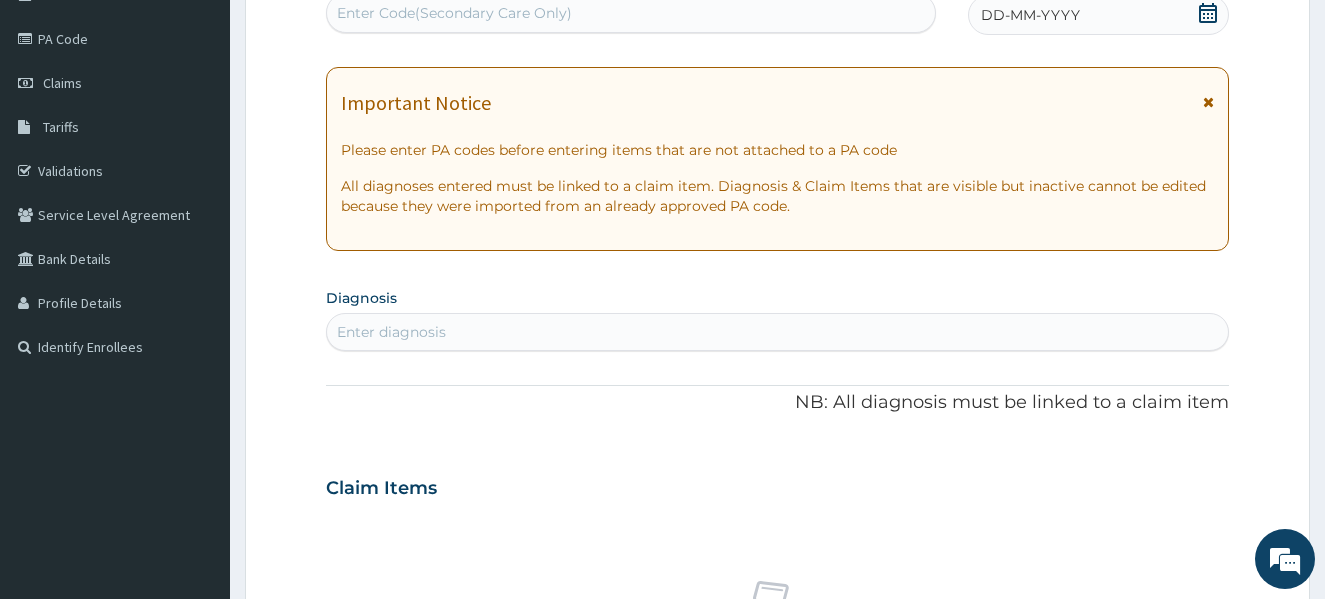 click on "DD-MM-YYYY" at bounding box center (1030, 15) 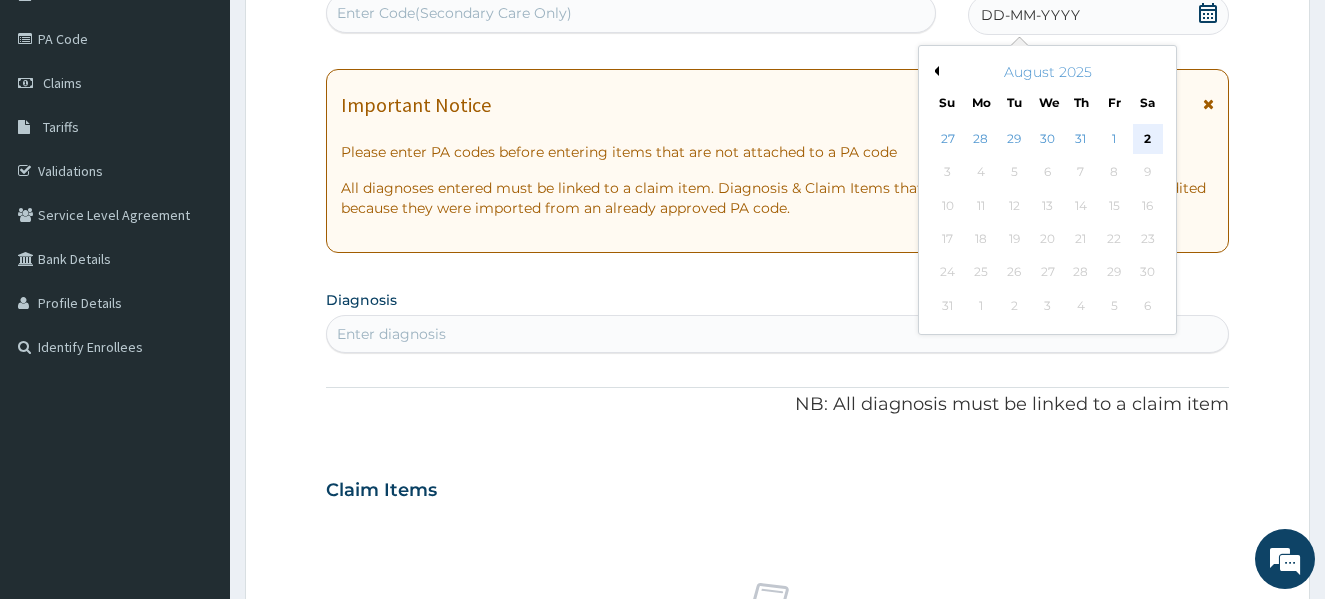 click on "2" at bounding box center (1147, 139) 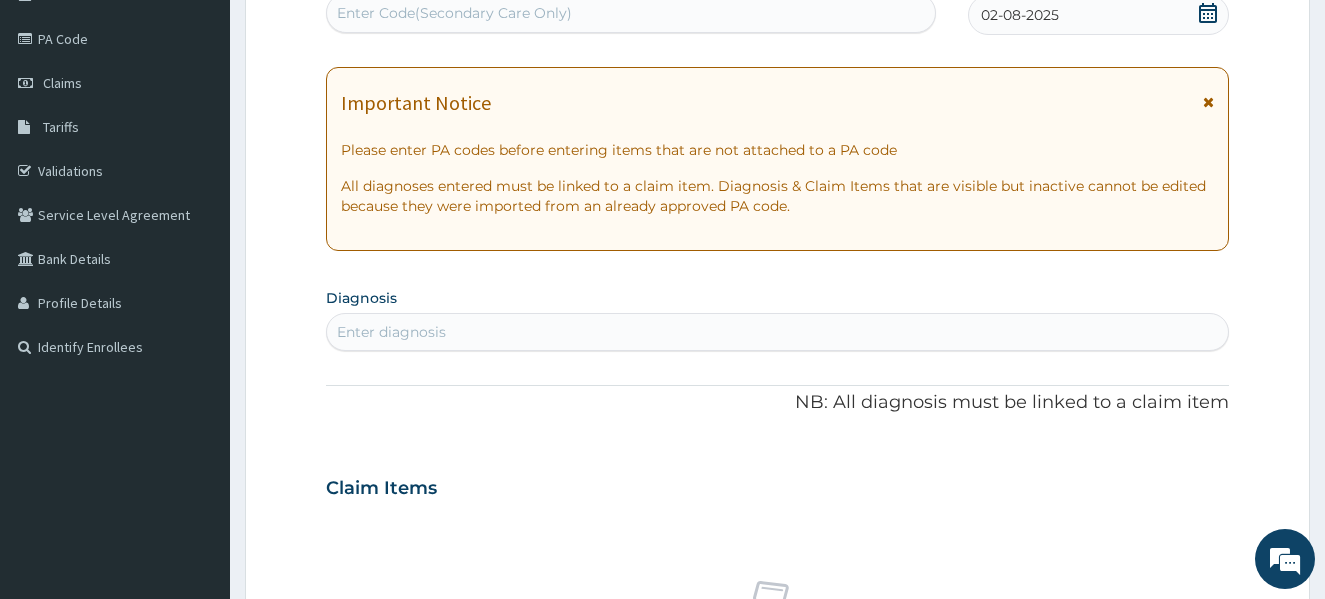 click on "Enter diagnosis" at bounding box center [391, 332] 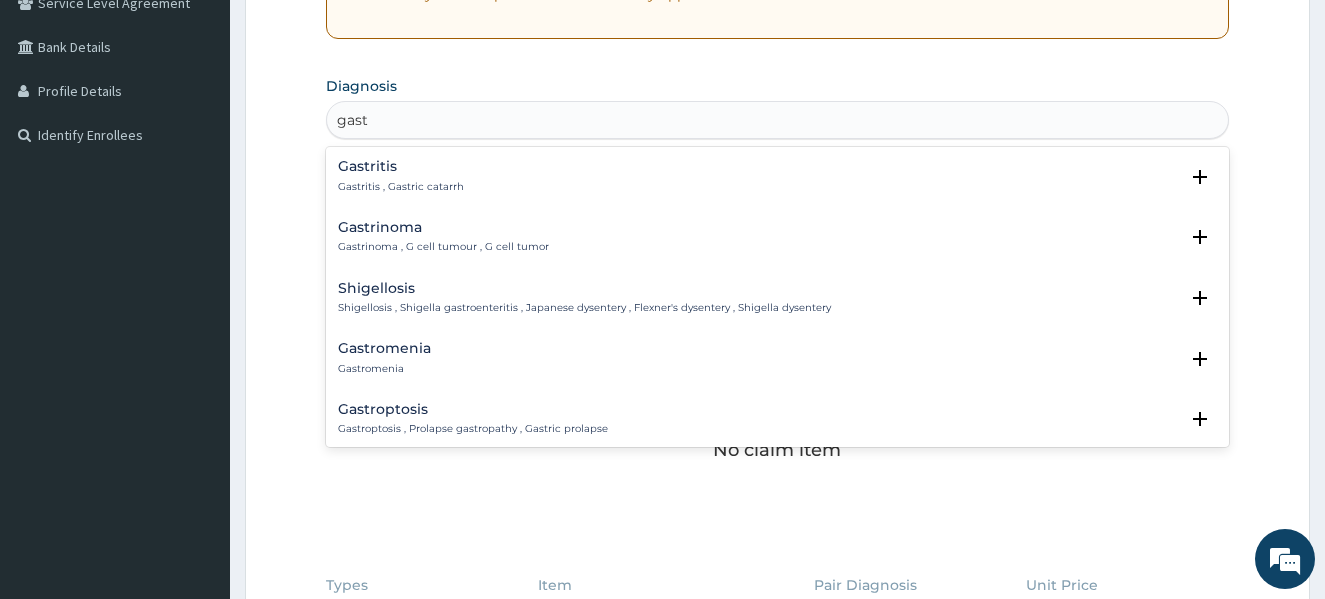 scroll, scrollTop: 463, scrollLeft: 0, axis: vertical 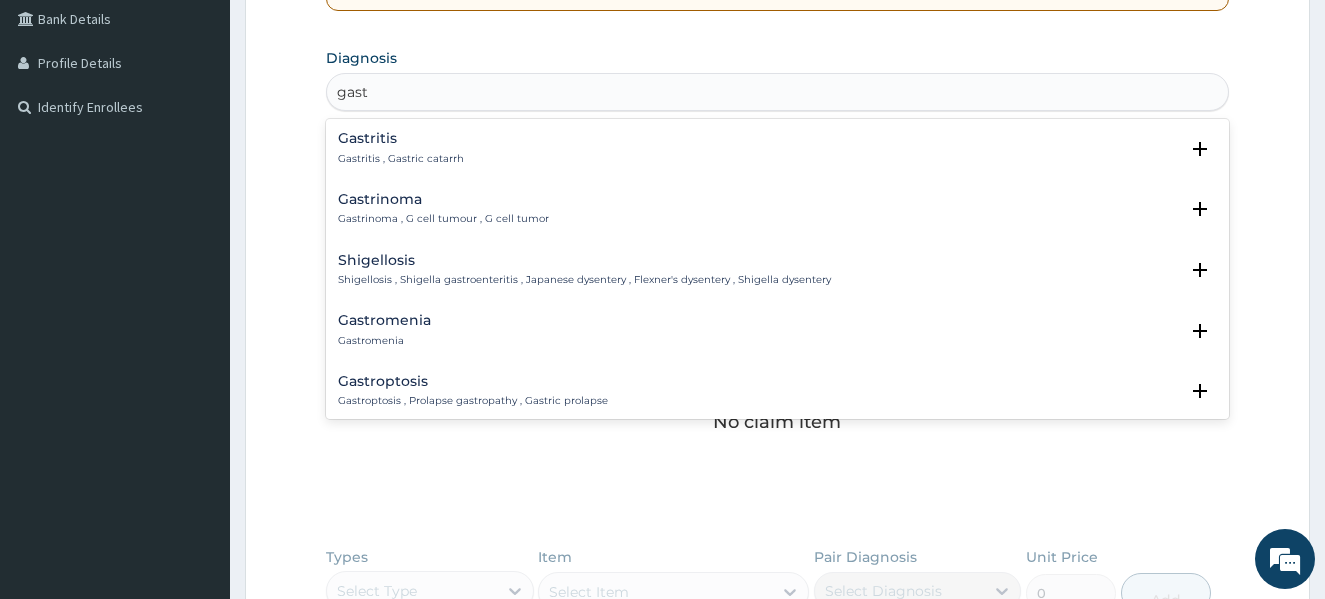 type on "gast" 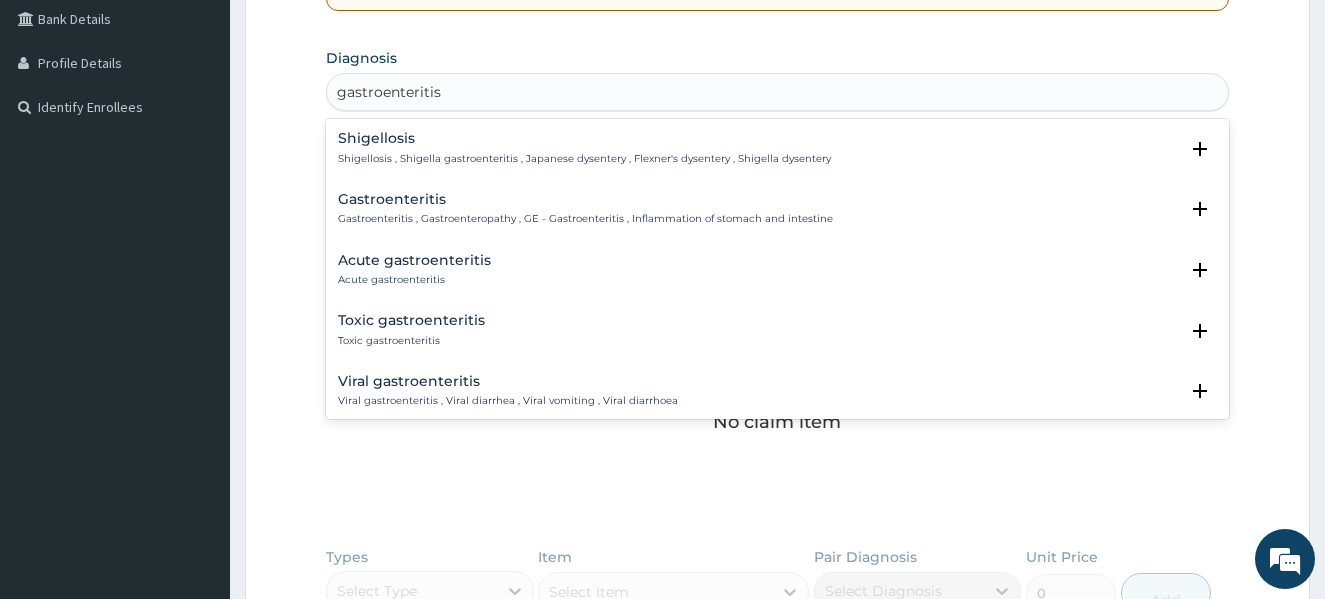type on "gastroenteritis" 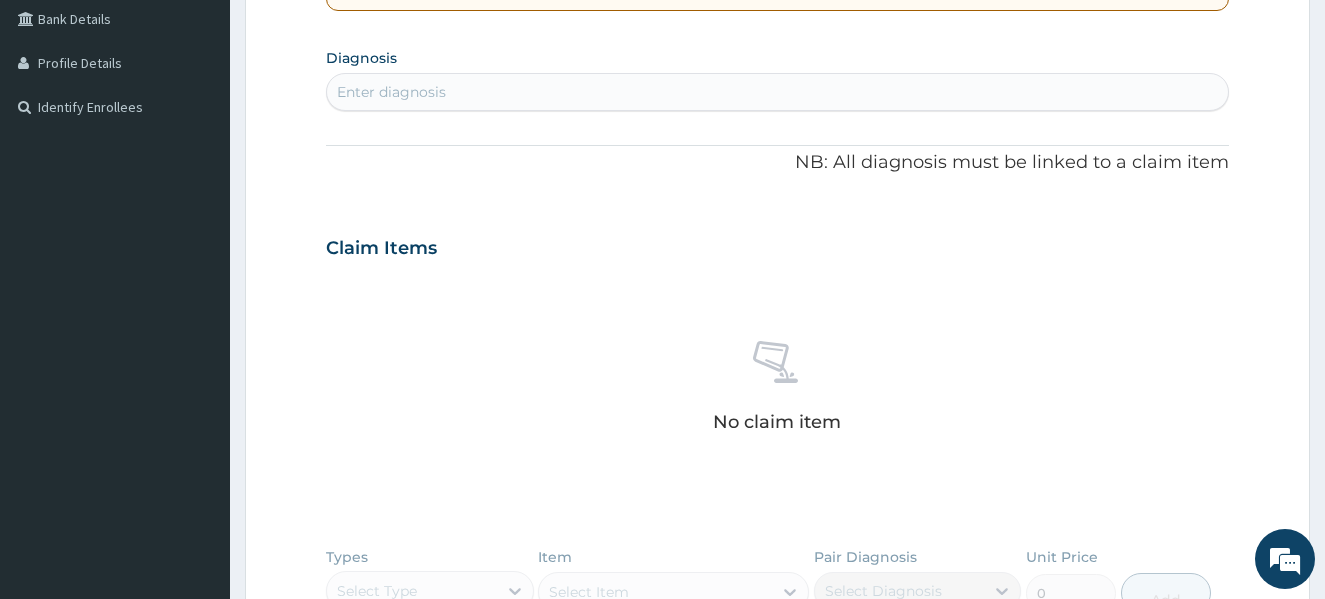 click on "Enter diagnosis" at bounding box center (391, 92) 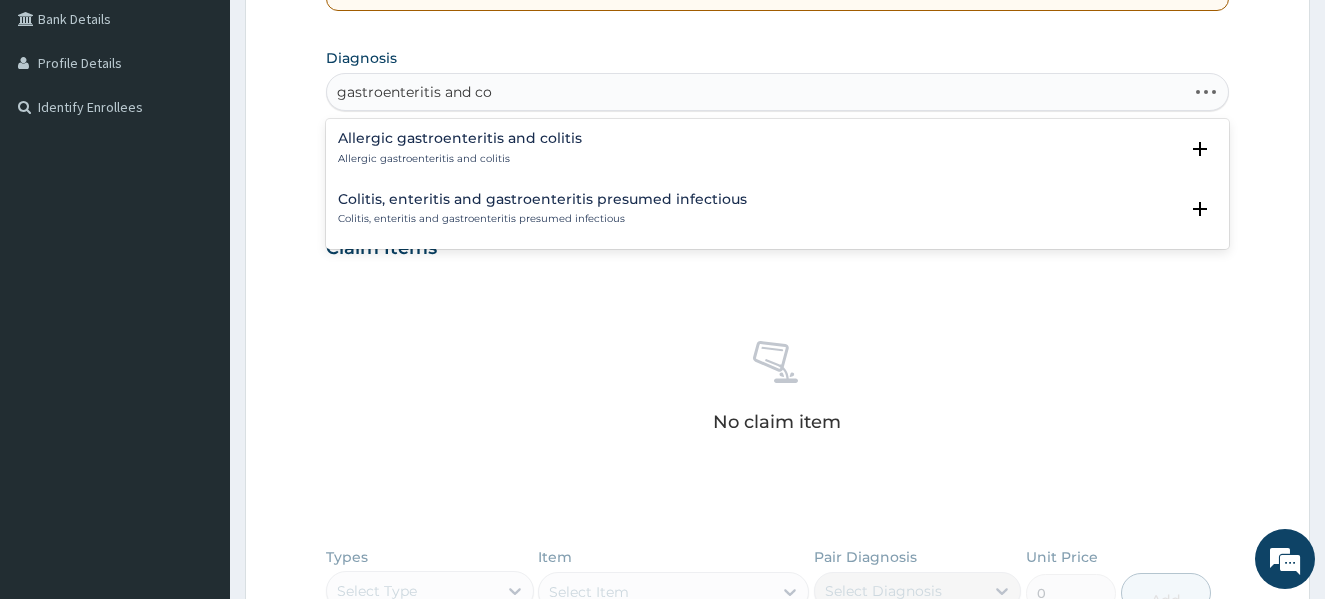 type on "gastroenteritis and col" 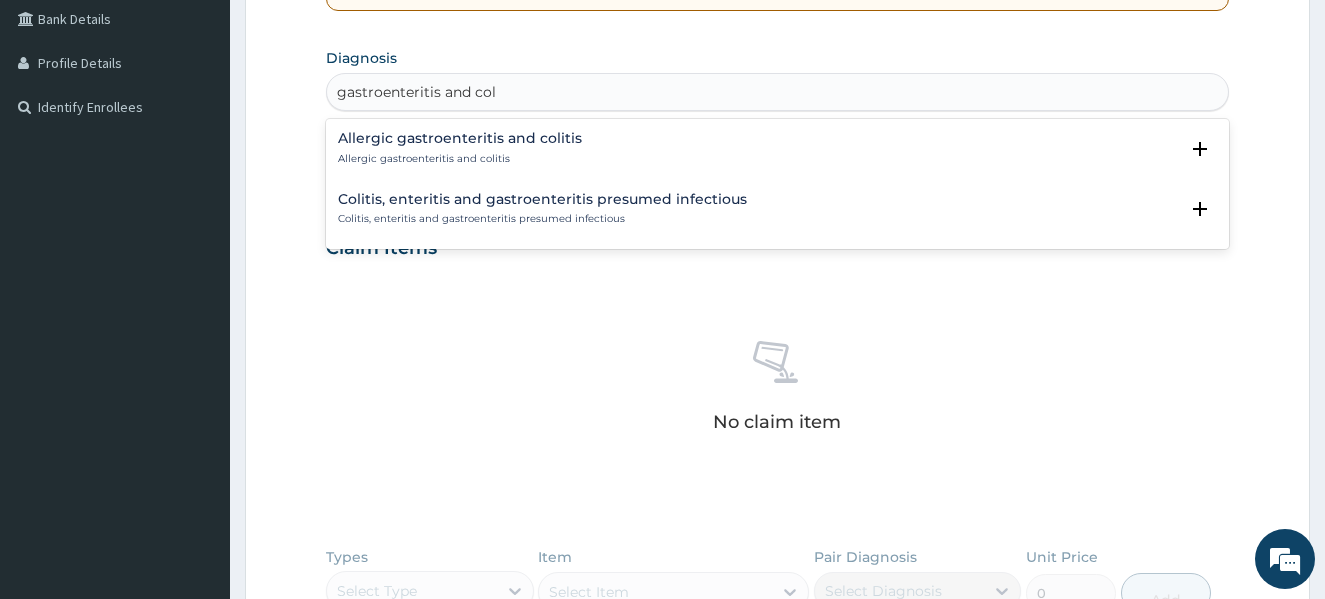 click on "Allergic gastroenteritis and colitis" at bounding box center [460, 159] 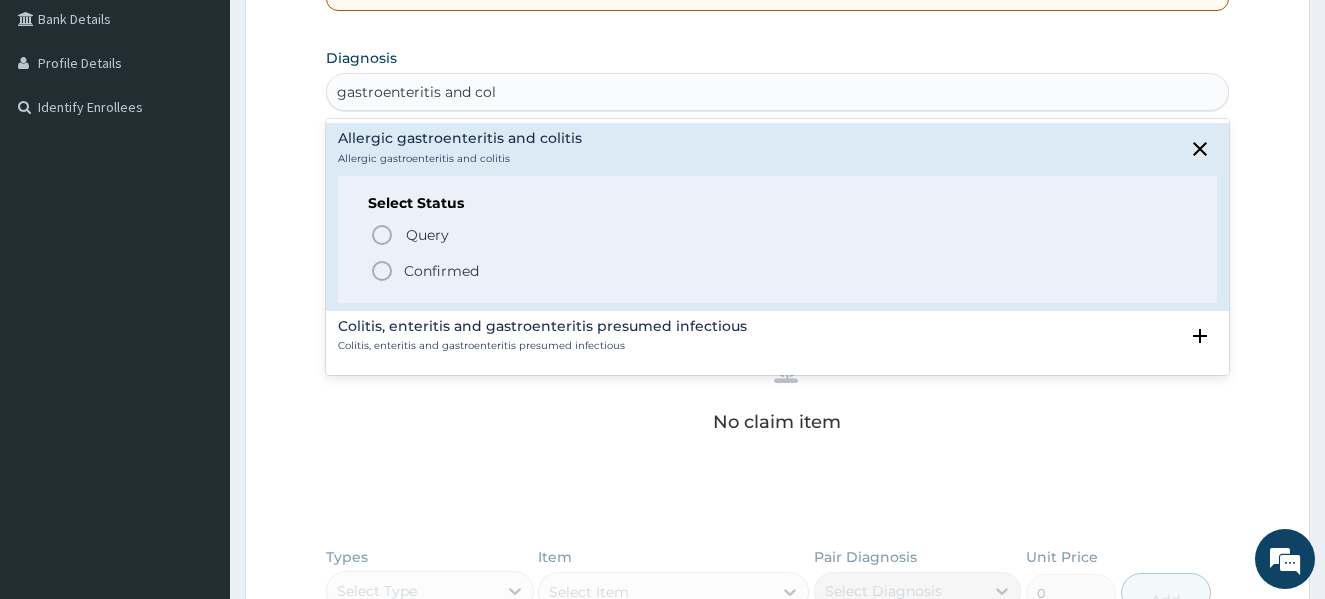 click 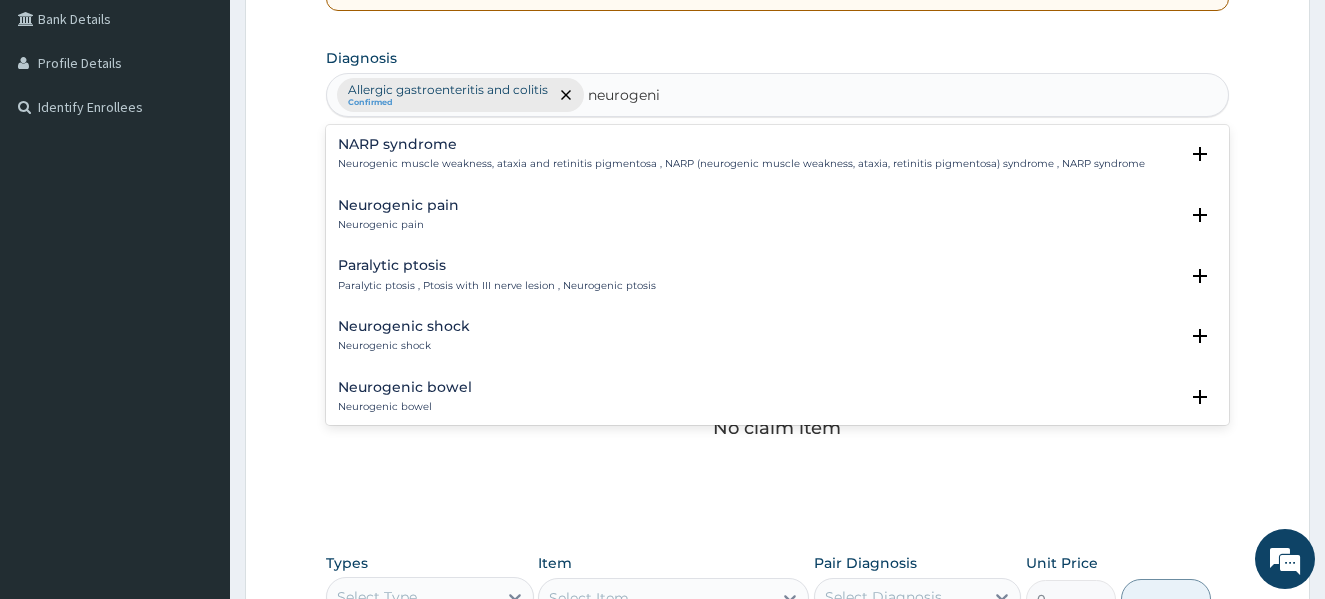 type on "neurogenic" 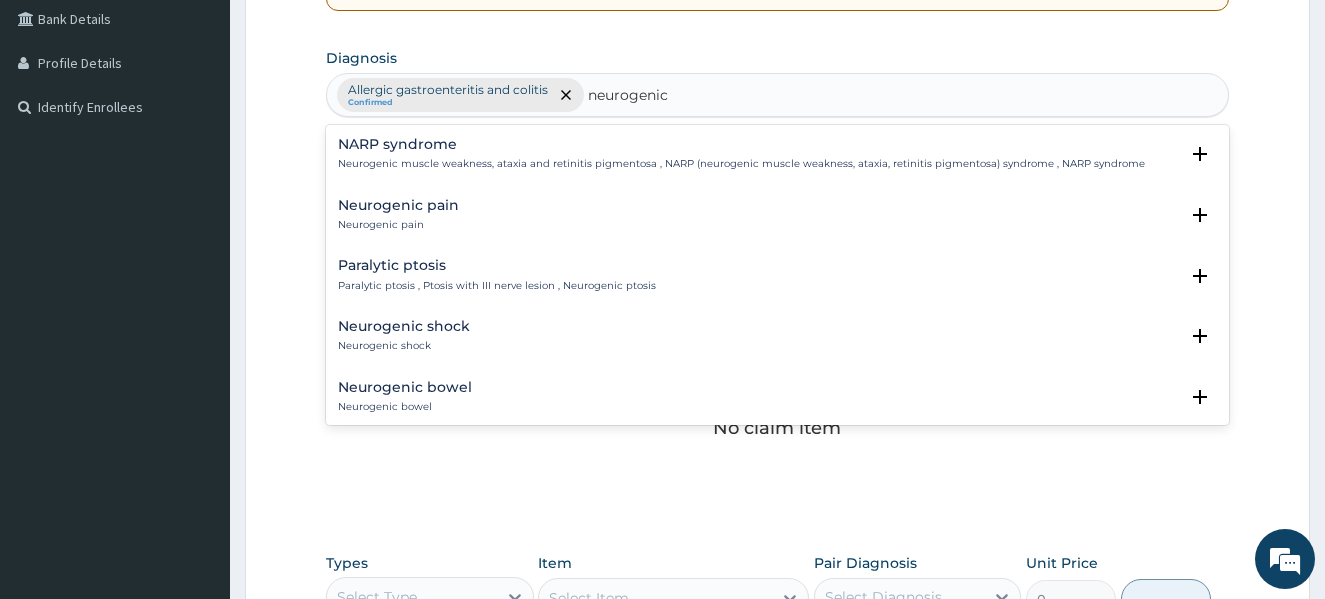 click on "Neurogenic pain" at bounding box center [398, 205] 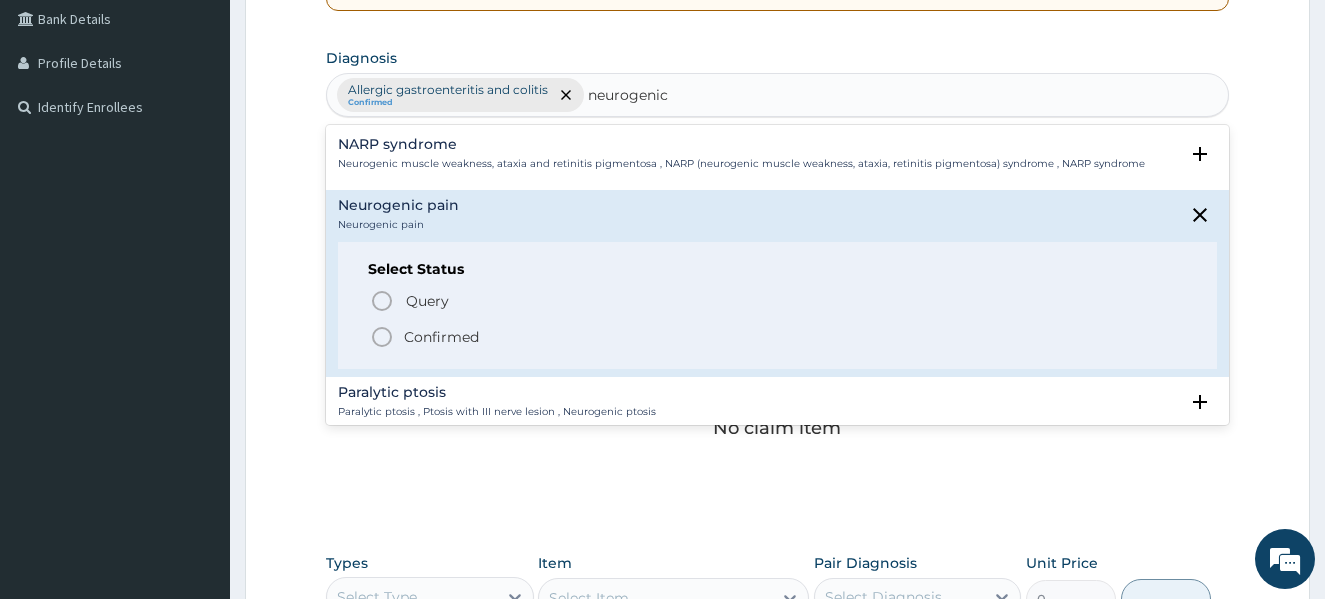 click 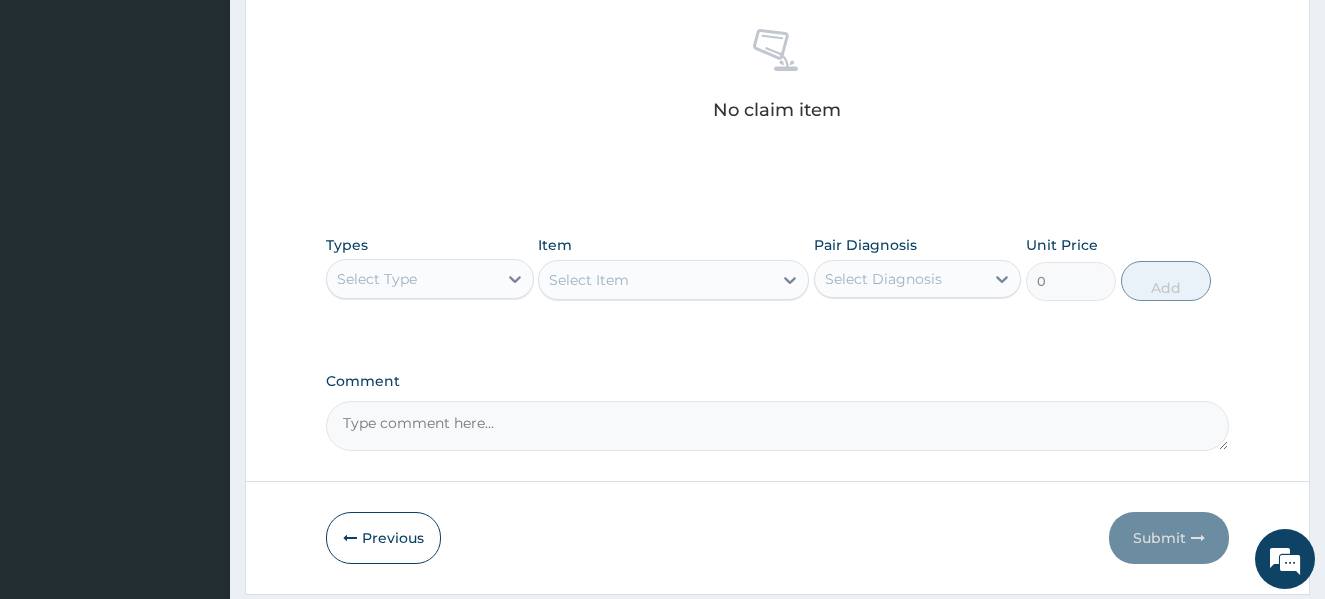 scroll, scrollTop: 823, scrollLeft: 0, axis: vertical 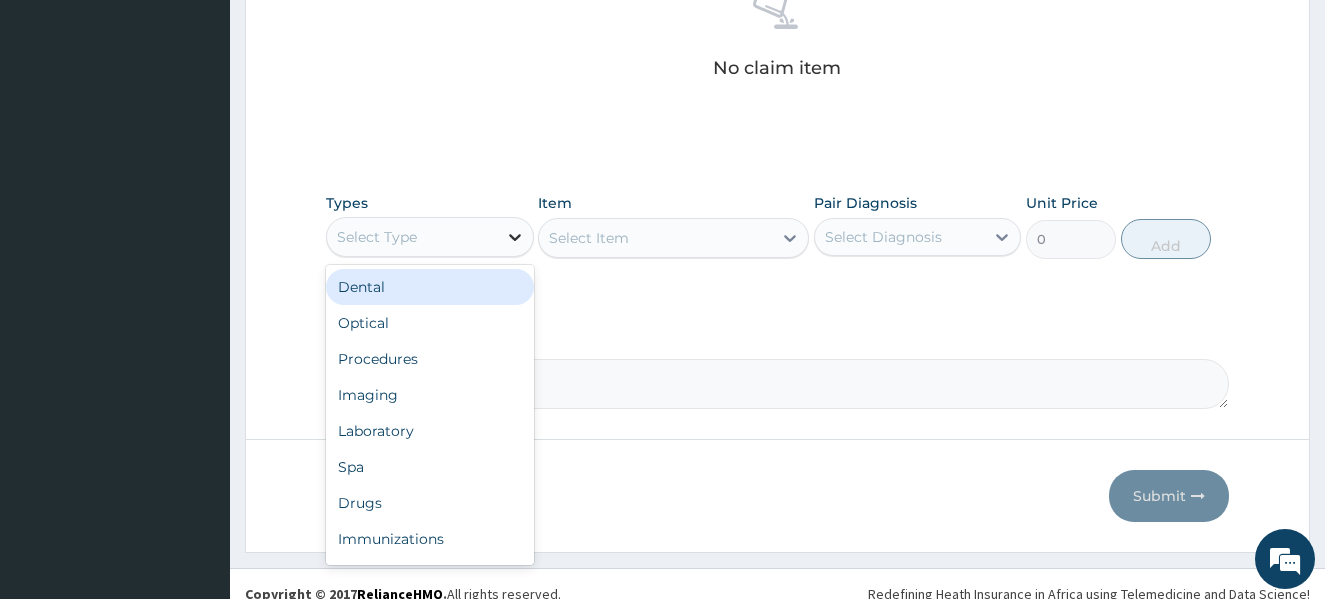 click 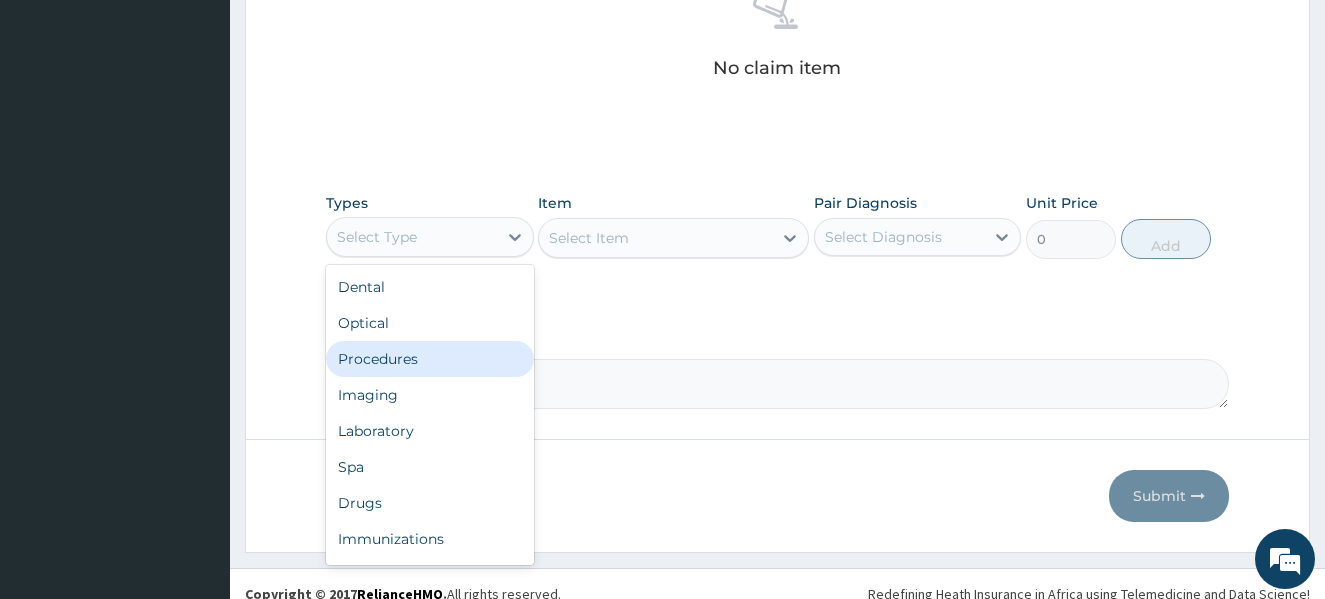 click on "Procedures" at bounding box center [430, 359] 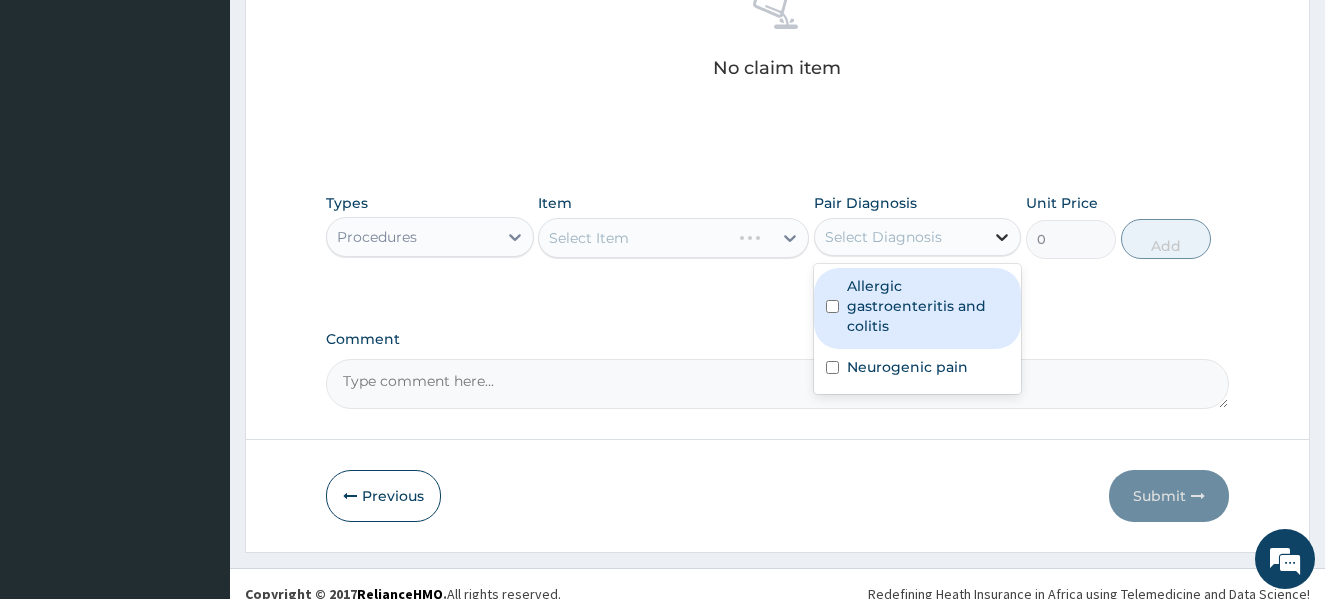 click 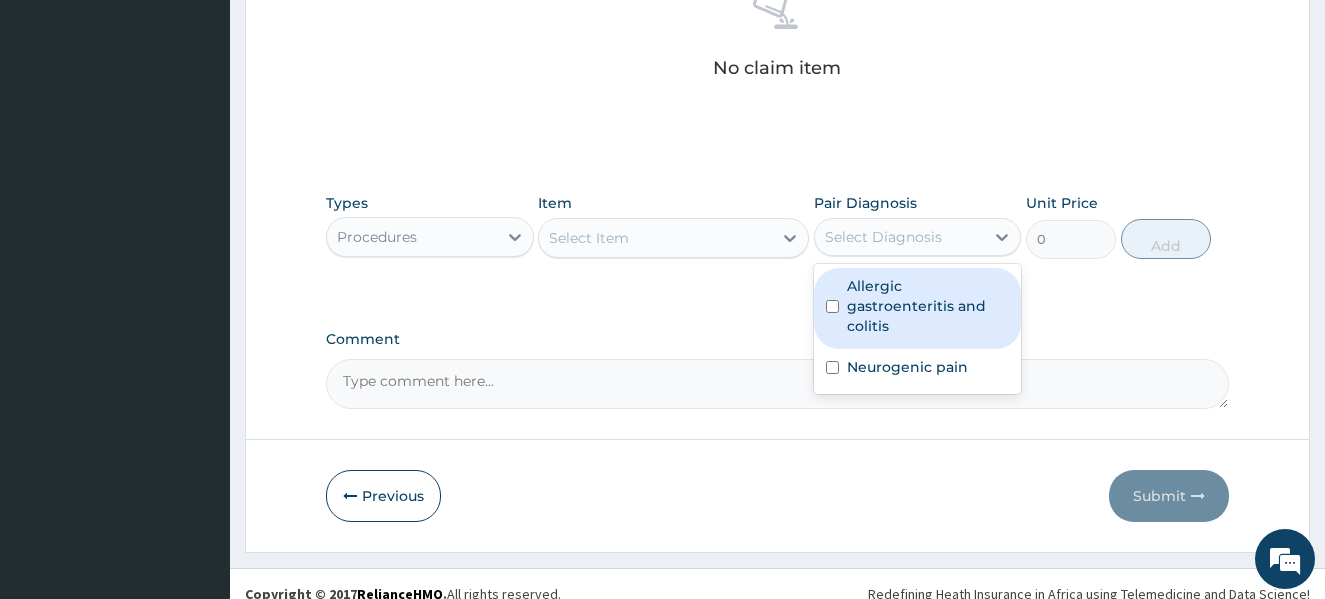 click at bounding box center [832, 306] 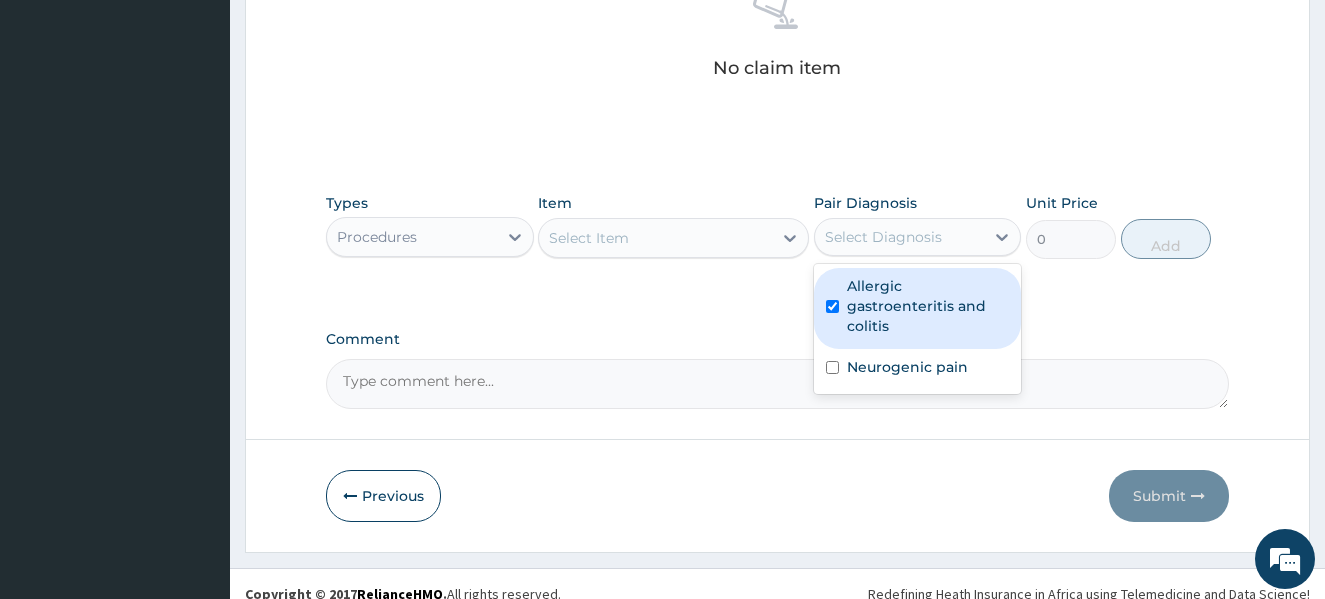 checkbox on "true" 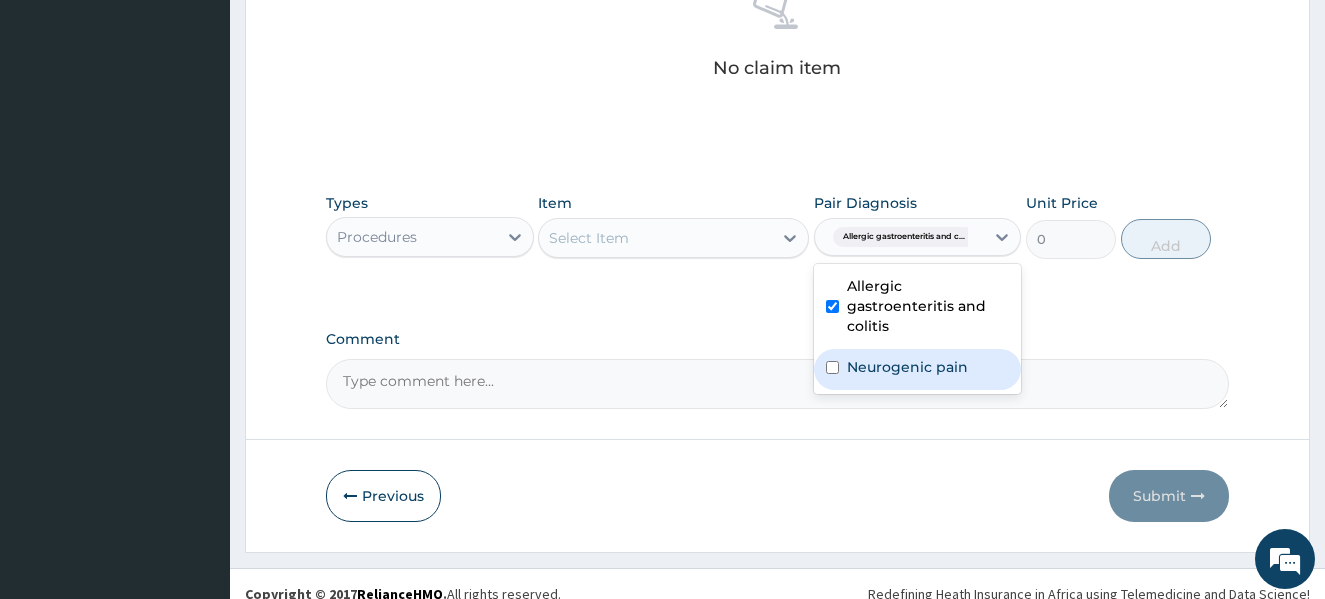 click at bounding box center [832, 367] 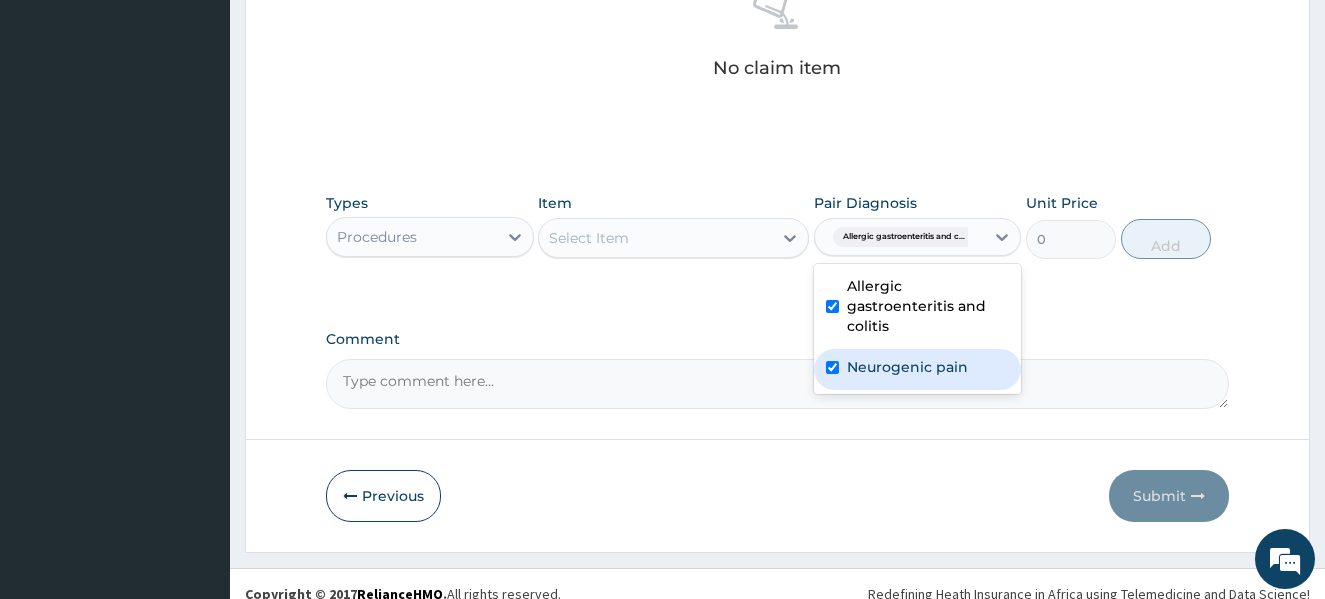 checkbox on "true" 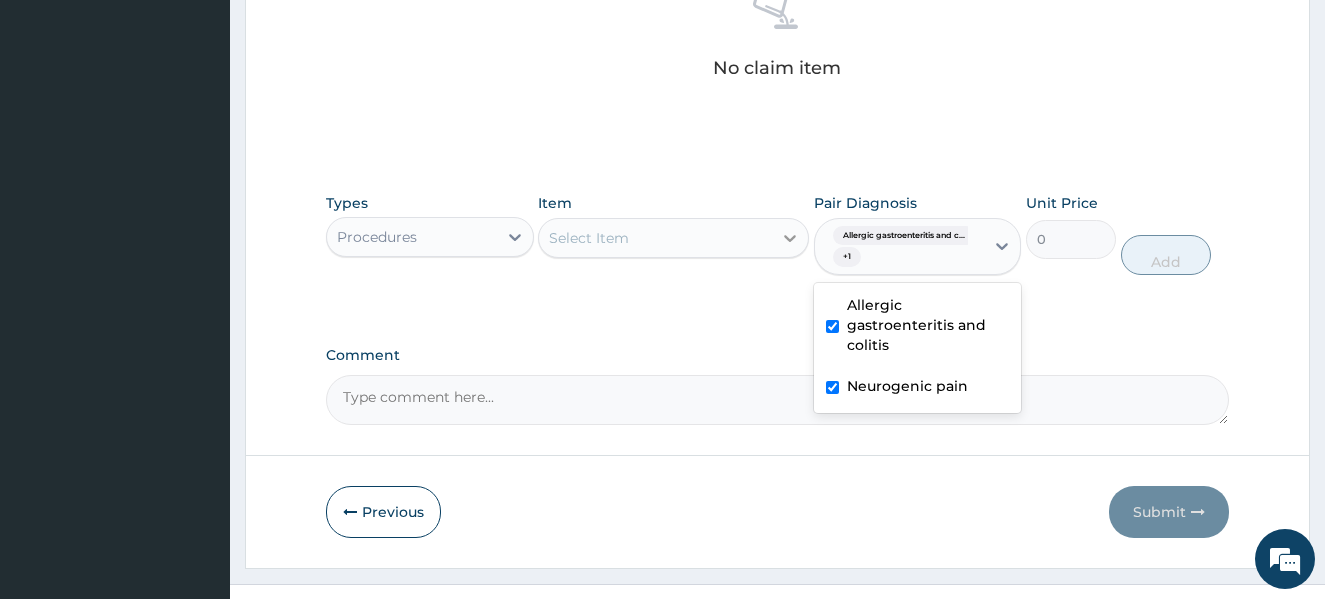click 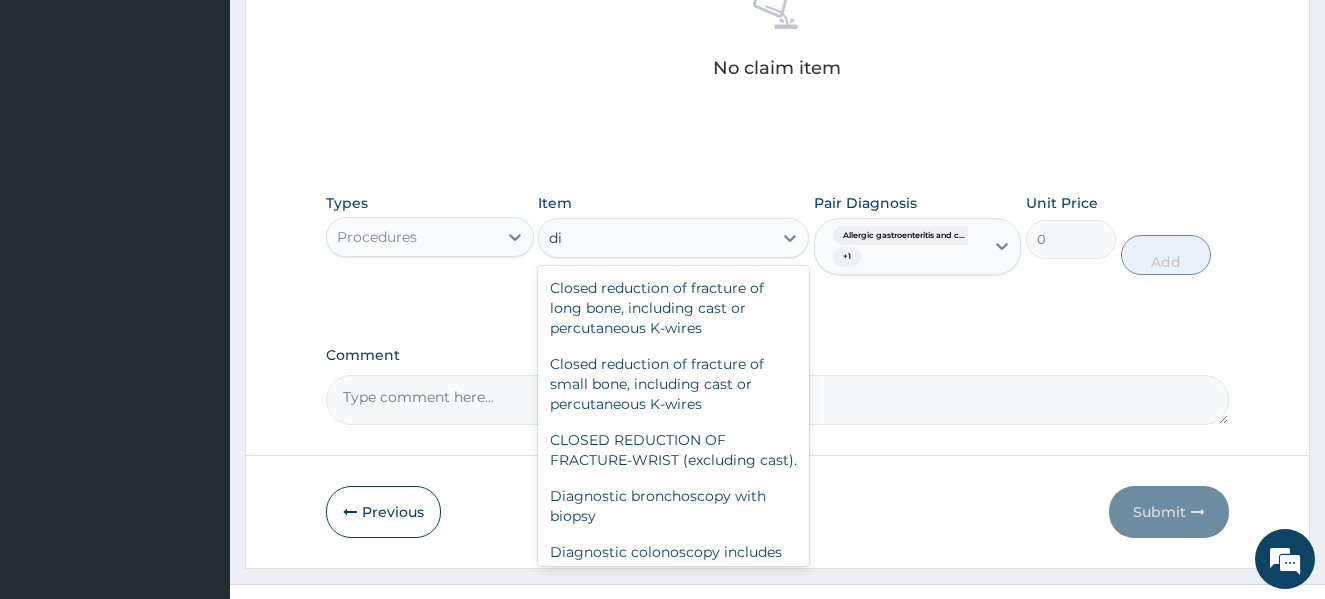 scroll, scrollTop: 320, scrollLeft: 0, axis: vertical 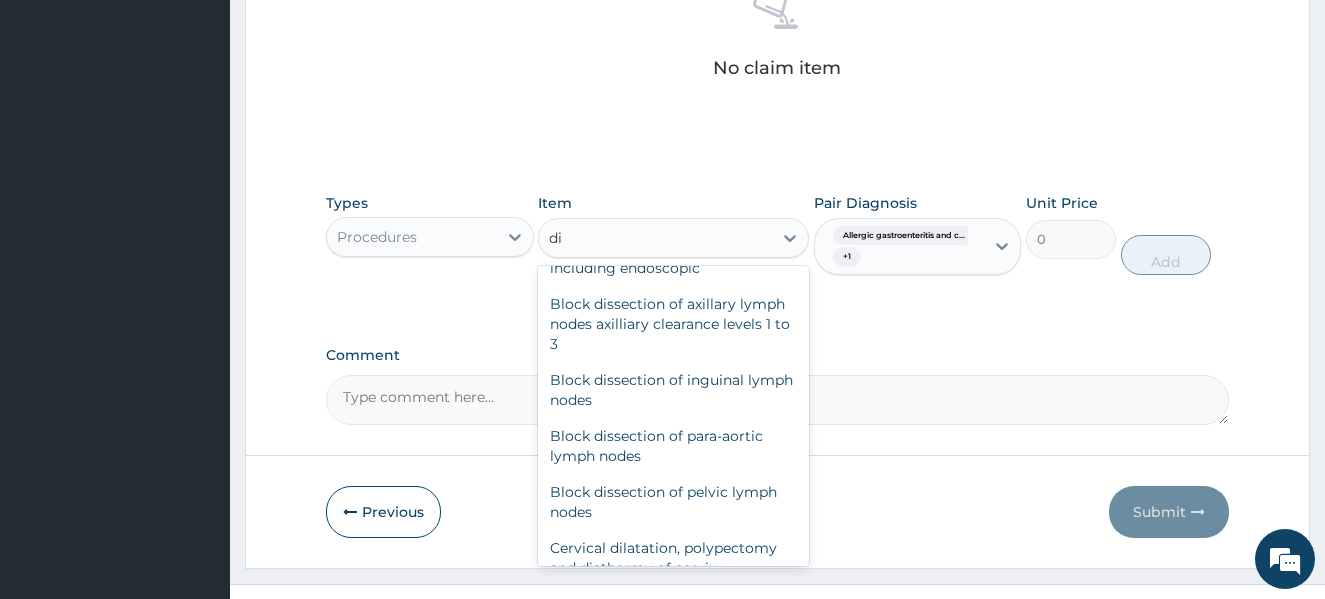 type on "d" 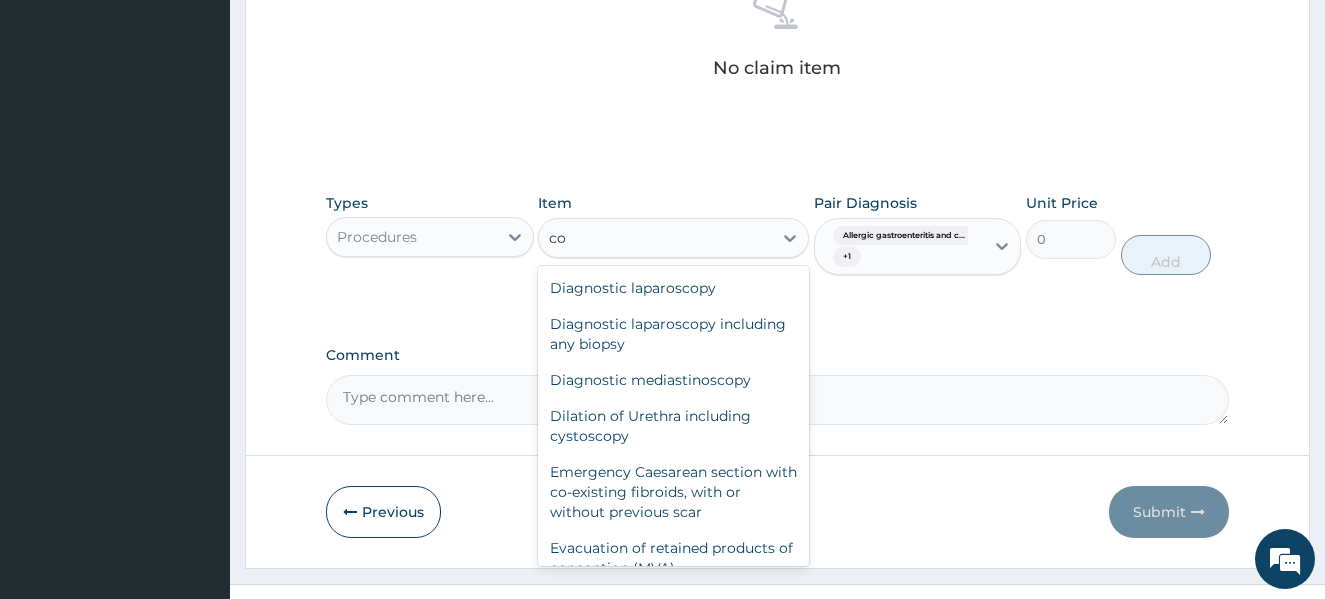 scroll, scrollTop: 340, scrollLeft: 0, axis: vertical 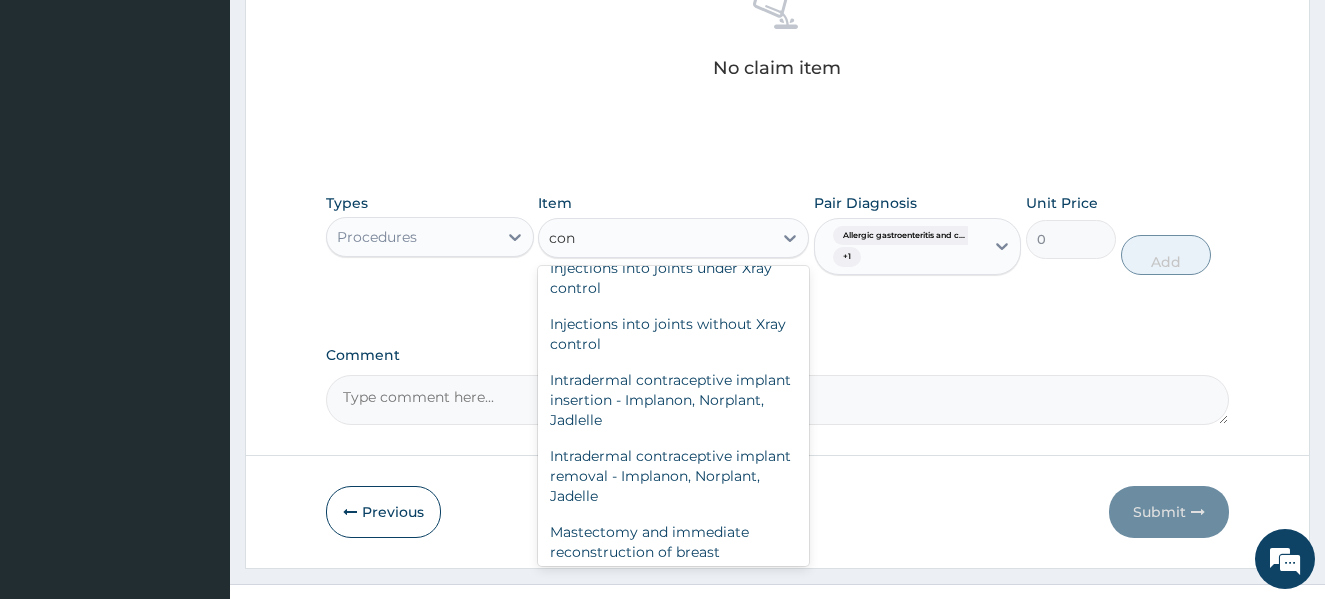 type on "cons" 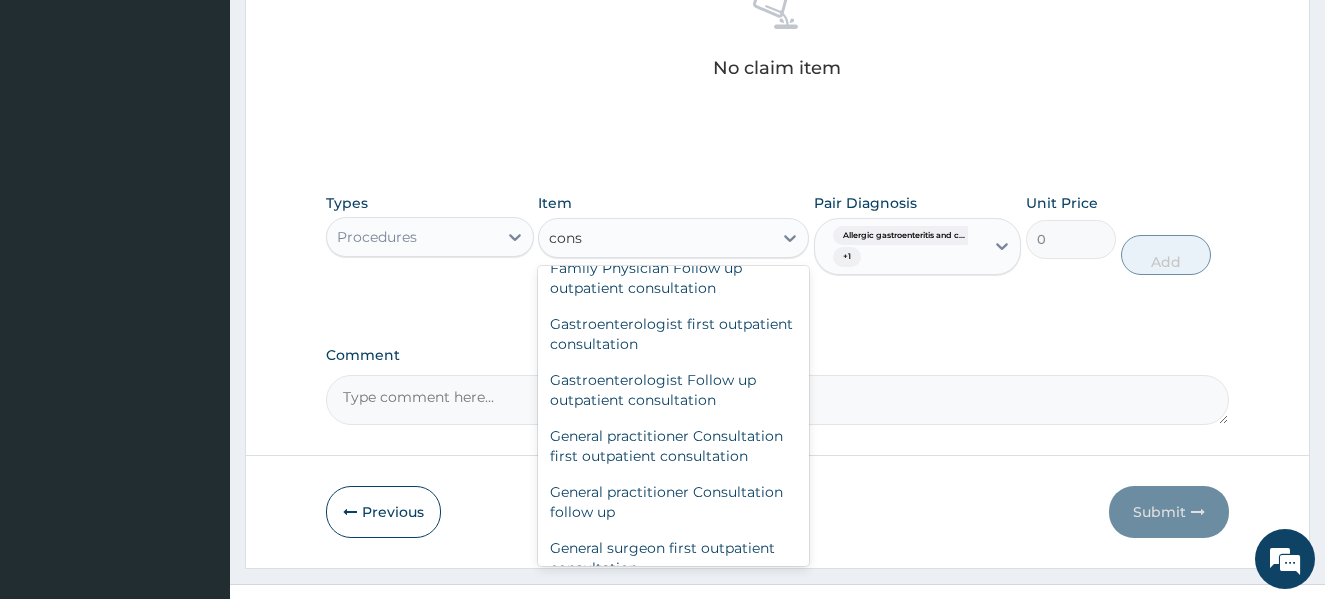 scroll, scrollTop: 1200, scrollLeft: 0, axis: vertical 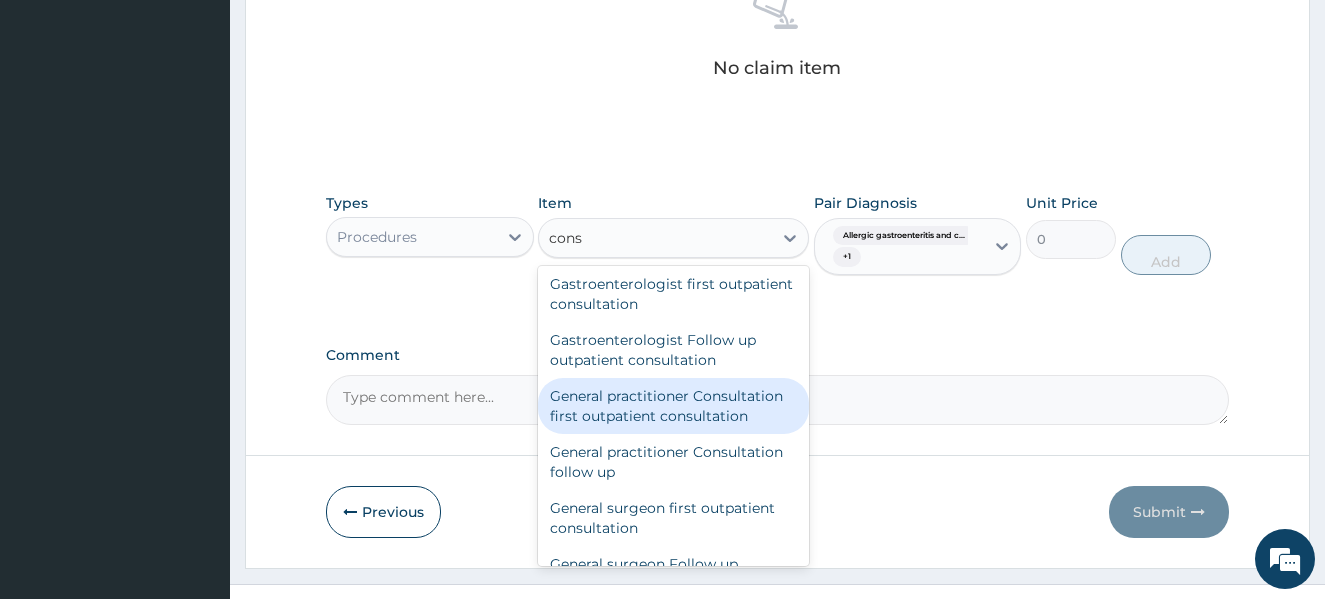 click on "General practitioner Consultation first outpatient consultation" at bounding box center (673, 406) 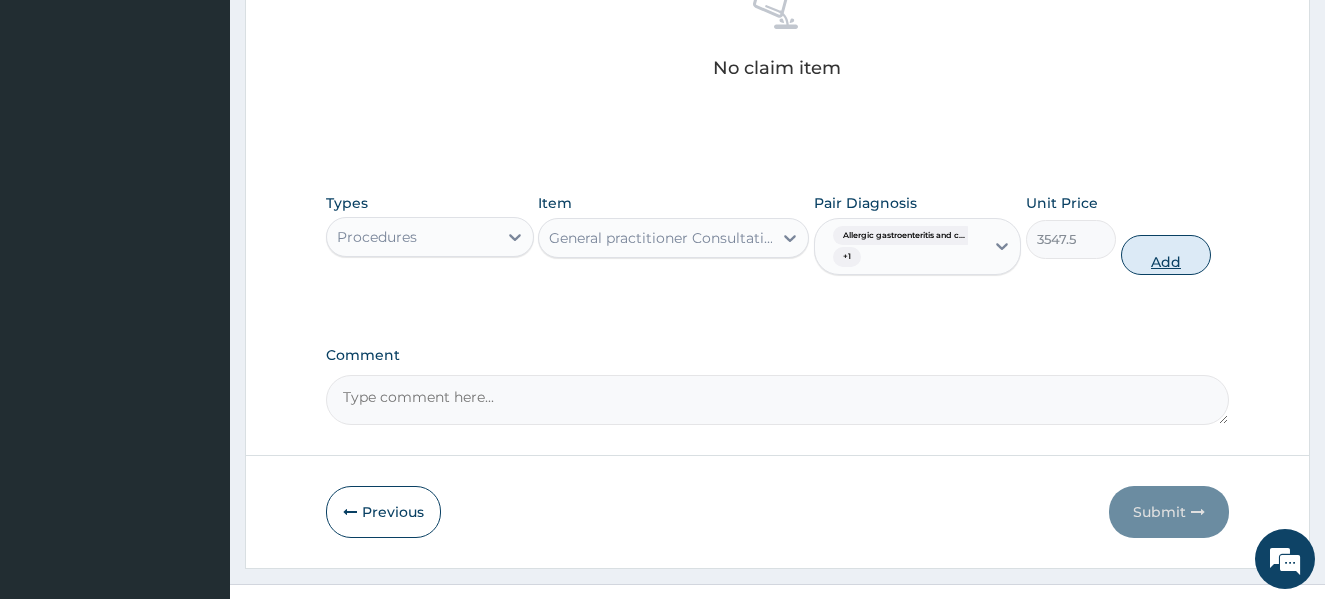 click on "Add" at bounding box center [1166, 255] 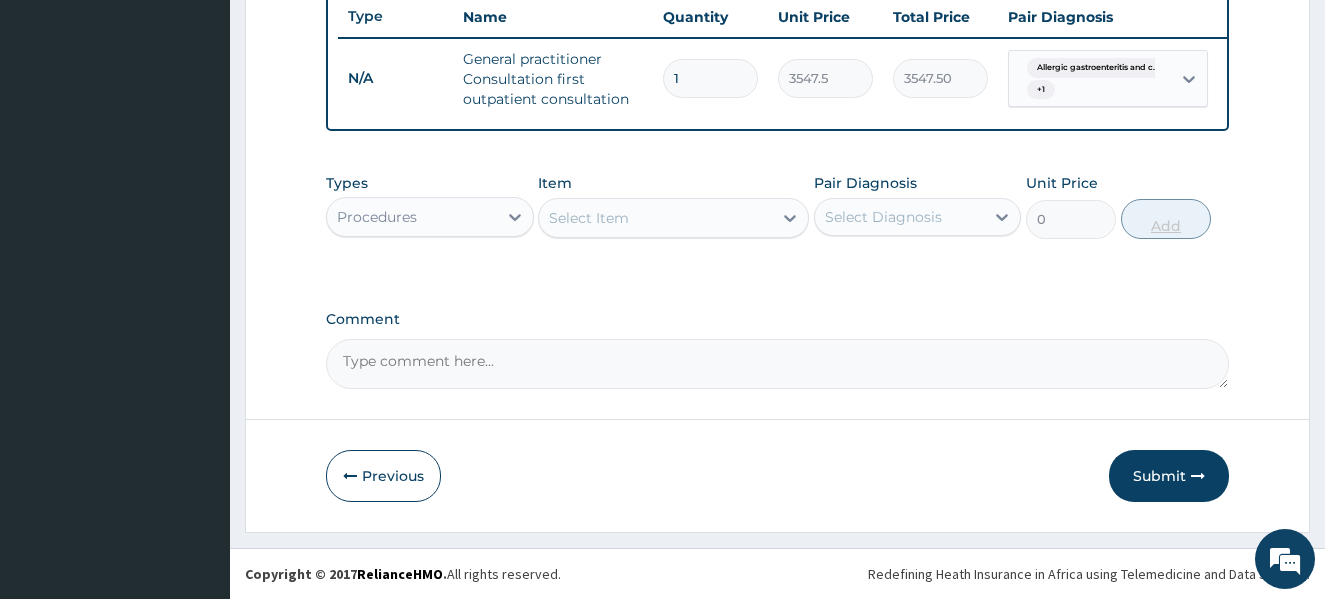 scroll, scrollTop: 774, scrollLeft: 0, axis: vertical 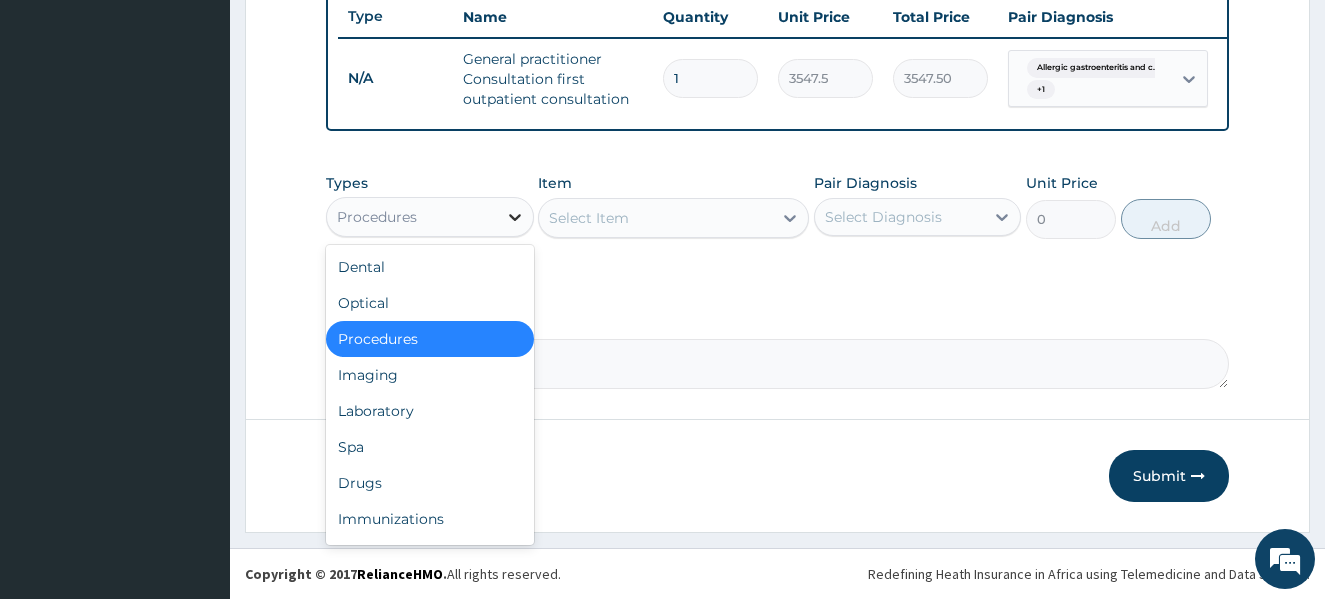 click 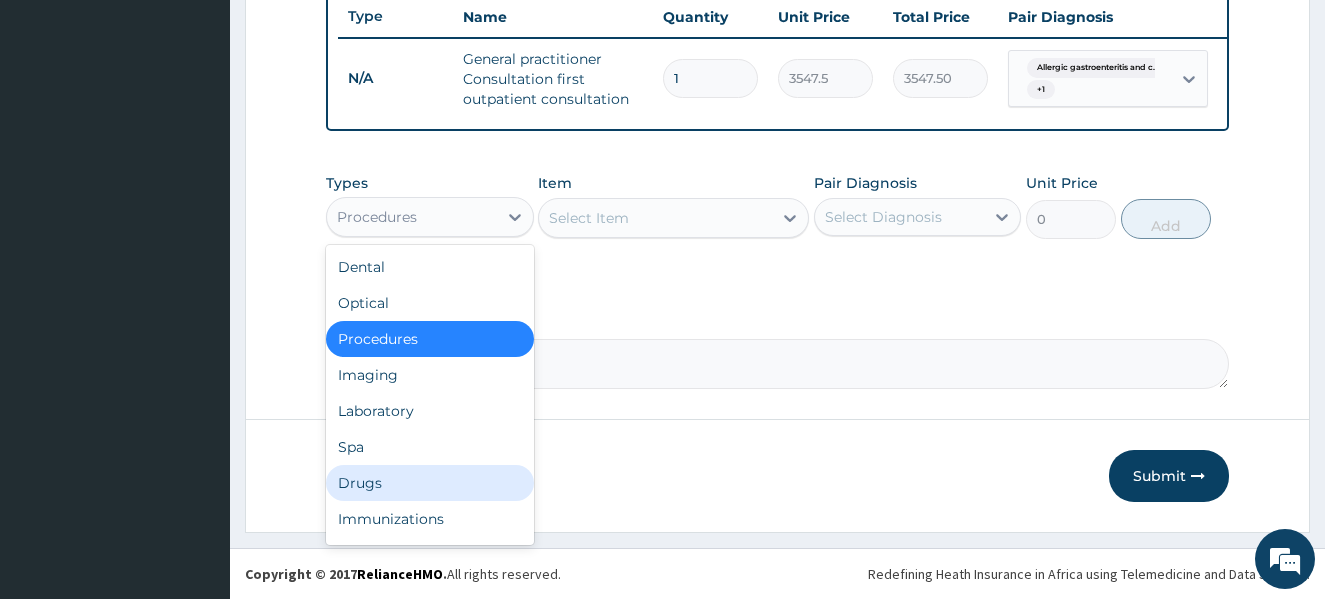 click on "Drugs" at bounding box center (430, 483) 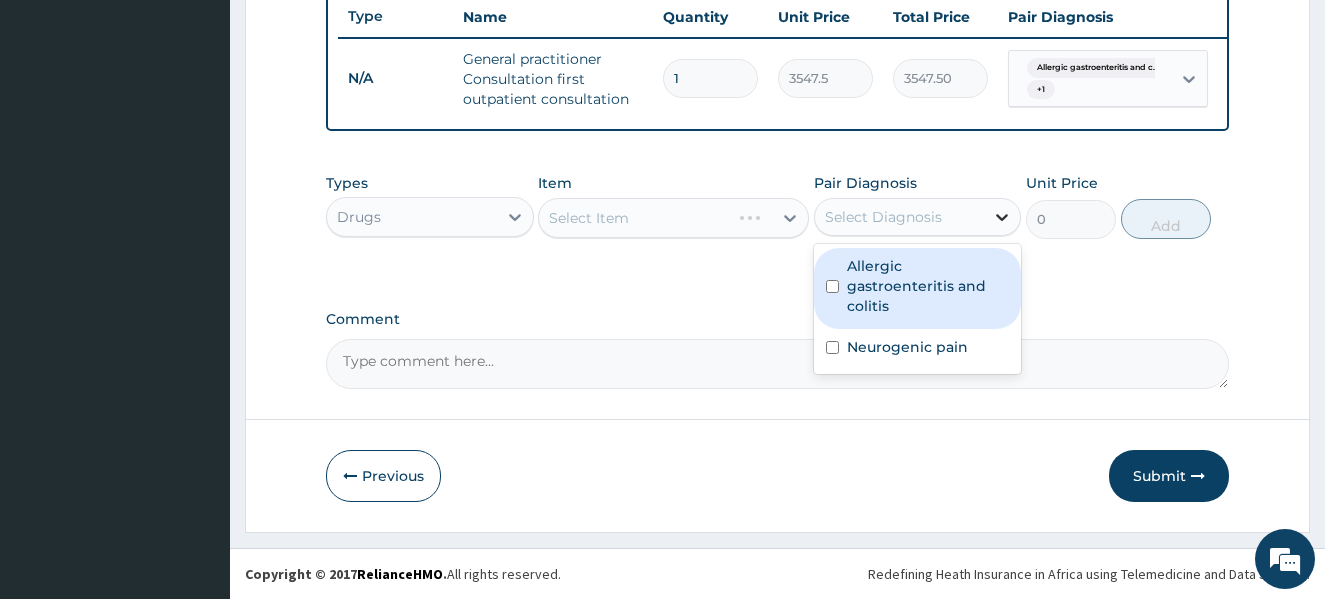 click 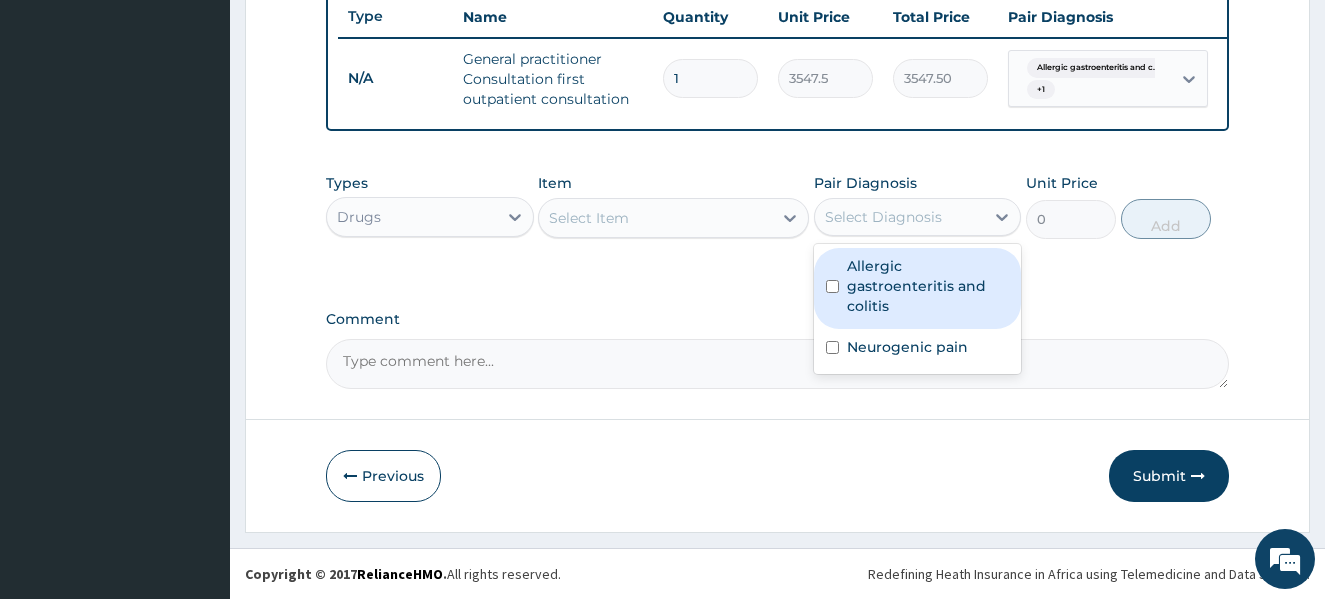 click at bounding box center [832, 286] 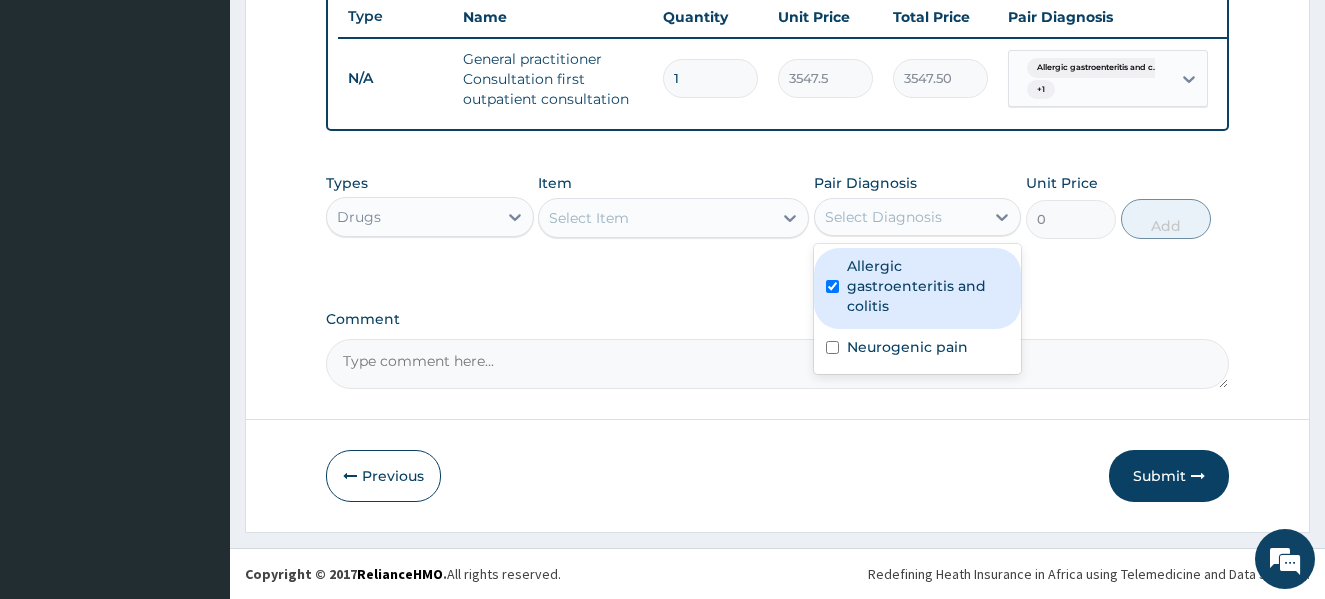 checkbox on "true" 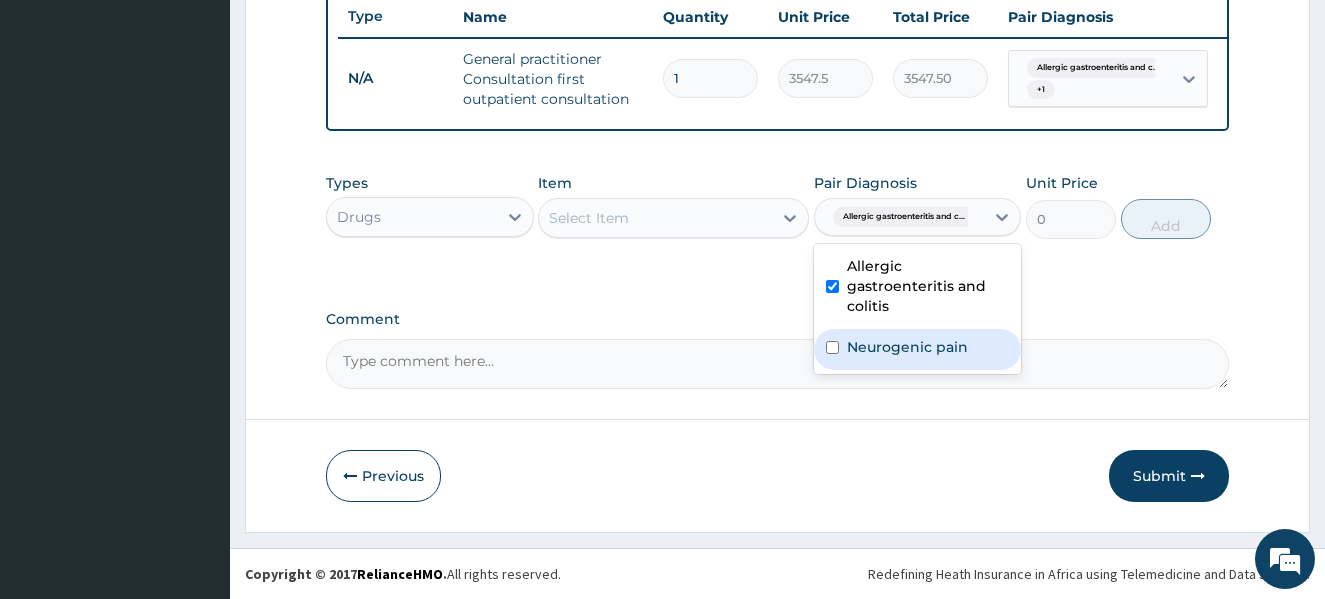 click at bounding box center [832, 347] 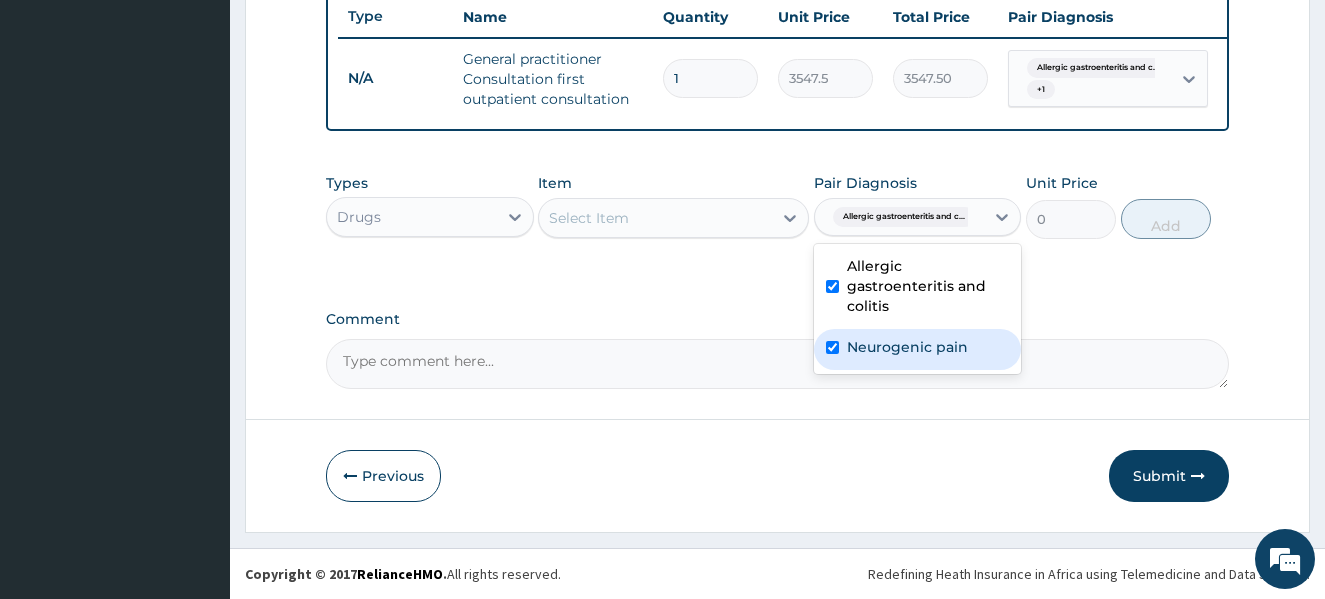 checkbox on "true" 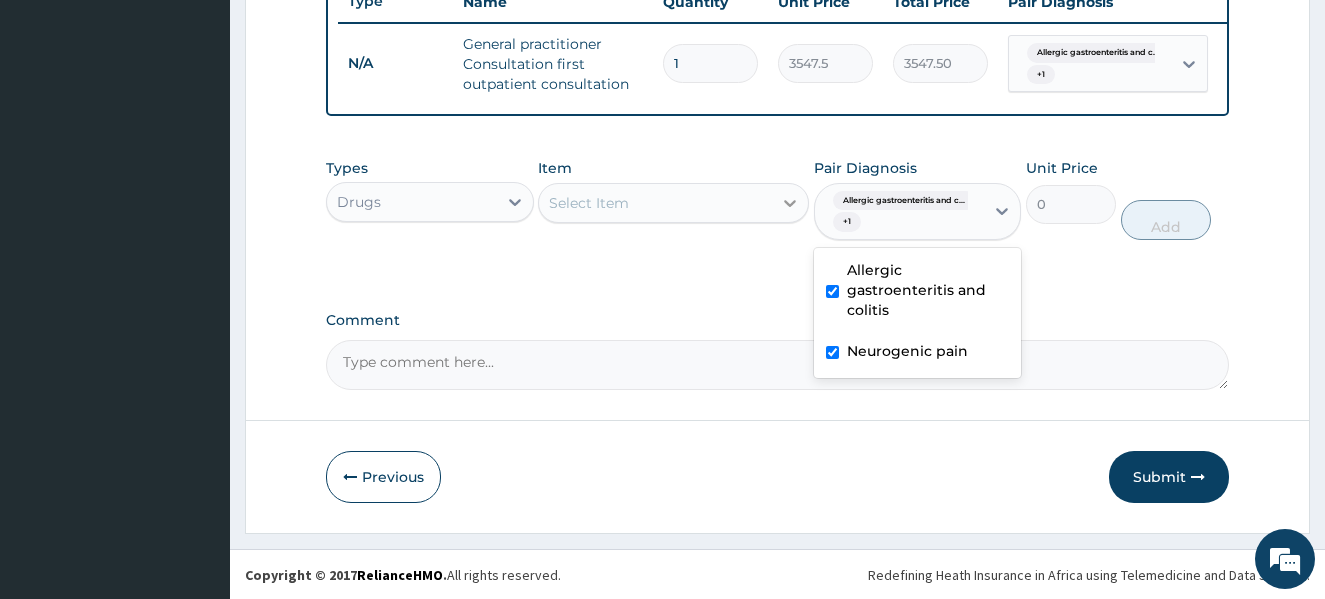click 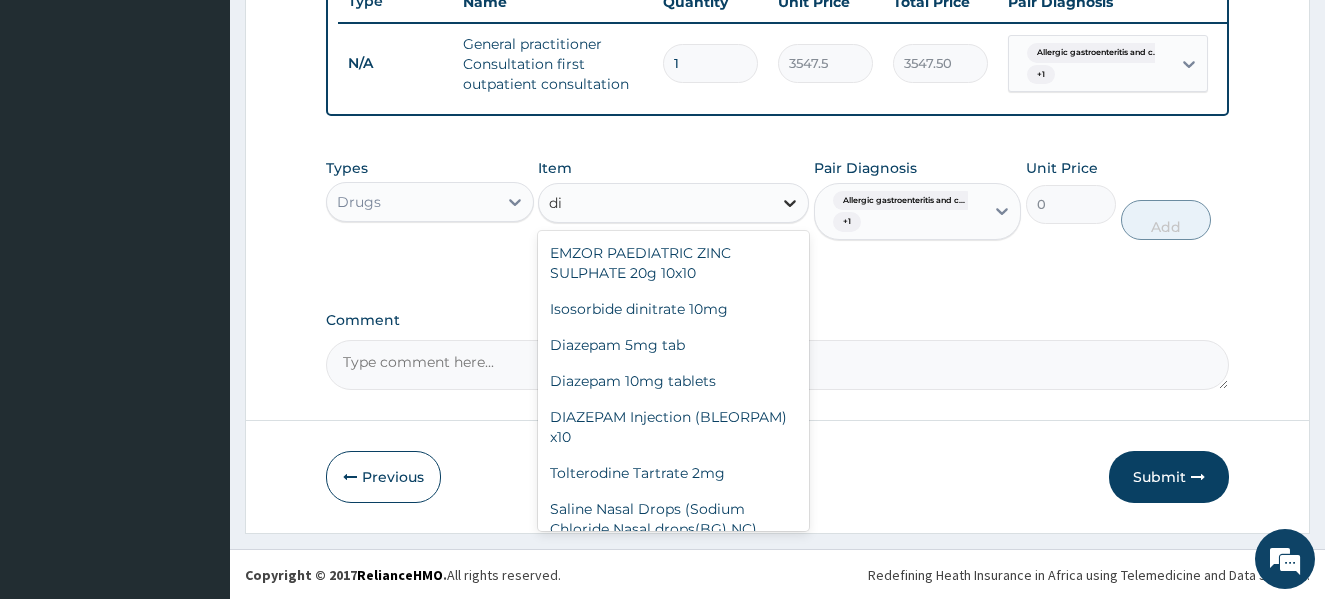type on "d" 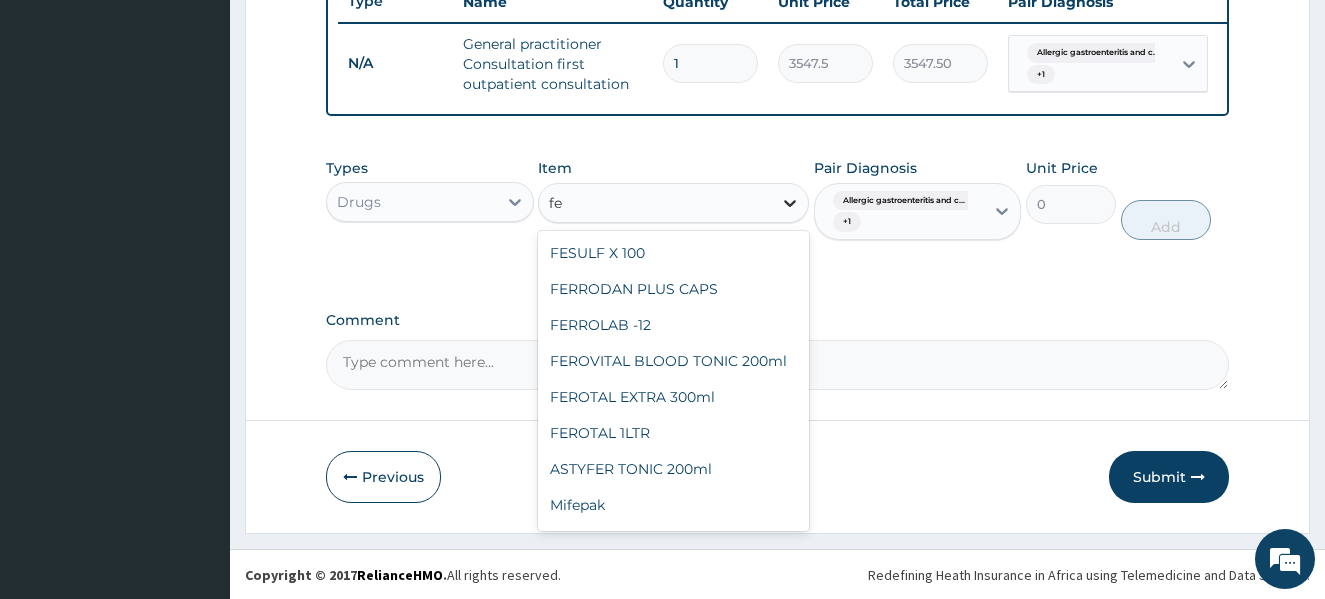 type on "f" 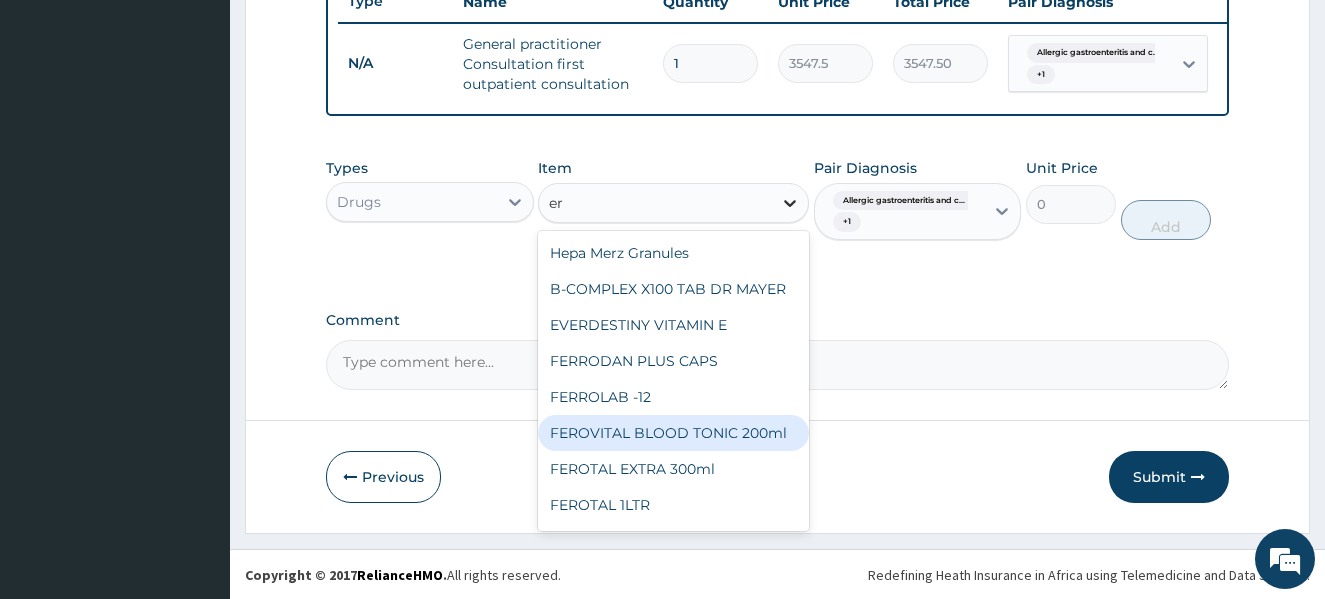 type on "e" 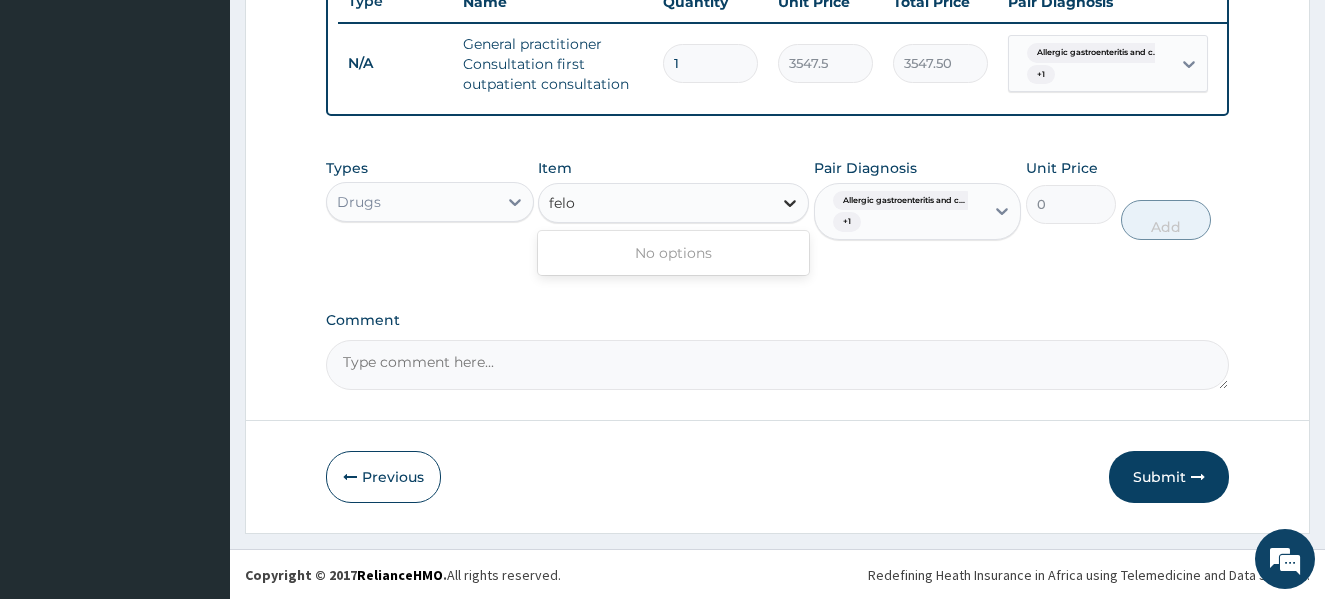 type on "fel" 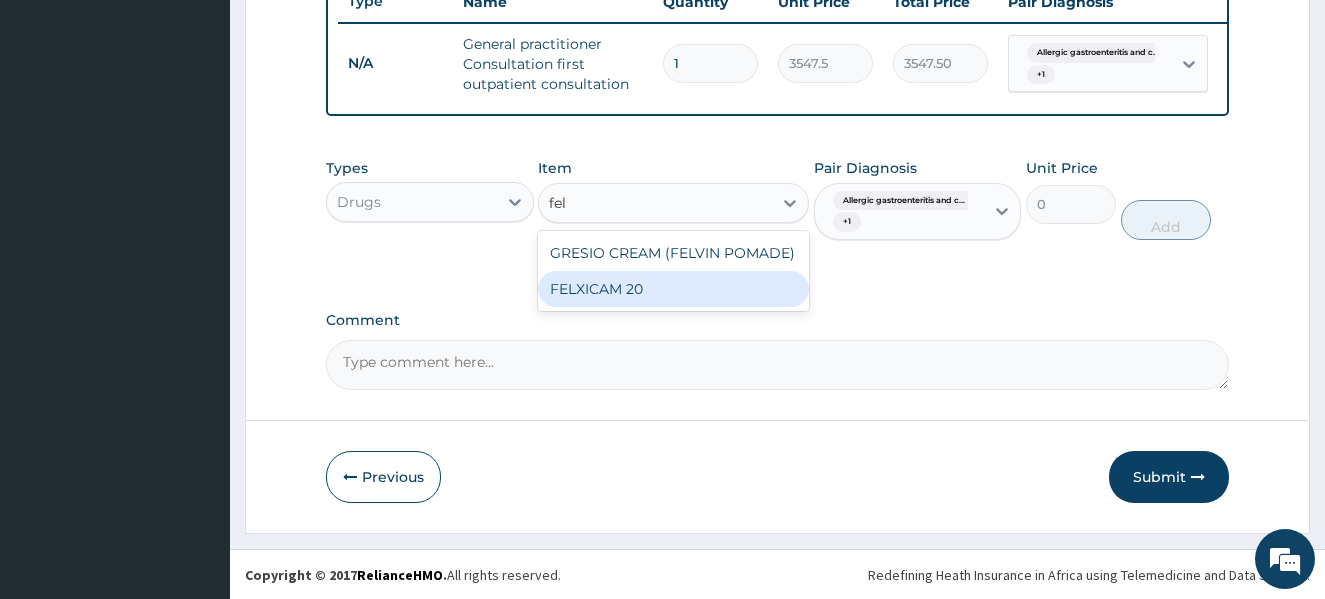 click on "FELXICAM 20" at bounding box center [673, 289] 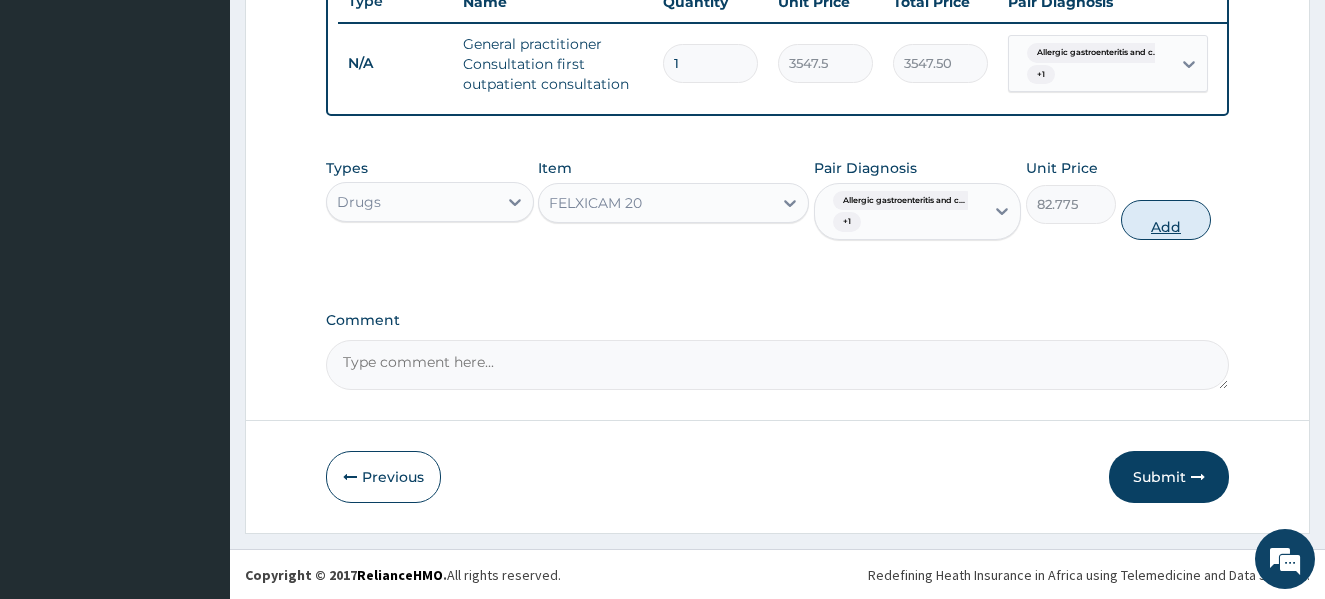 click on "Add" at bounding box center (1166, 220) 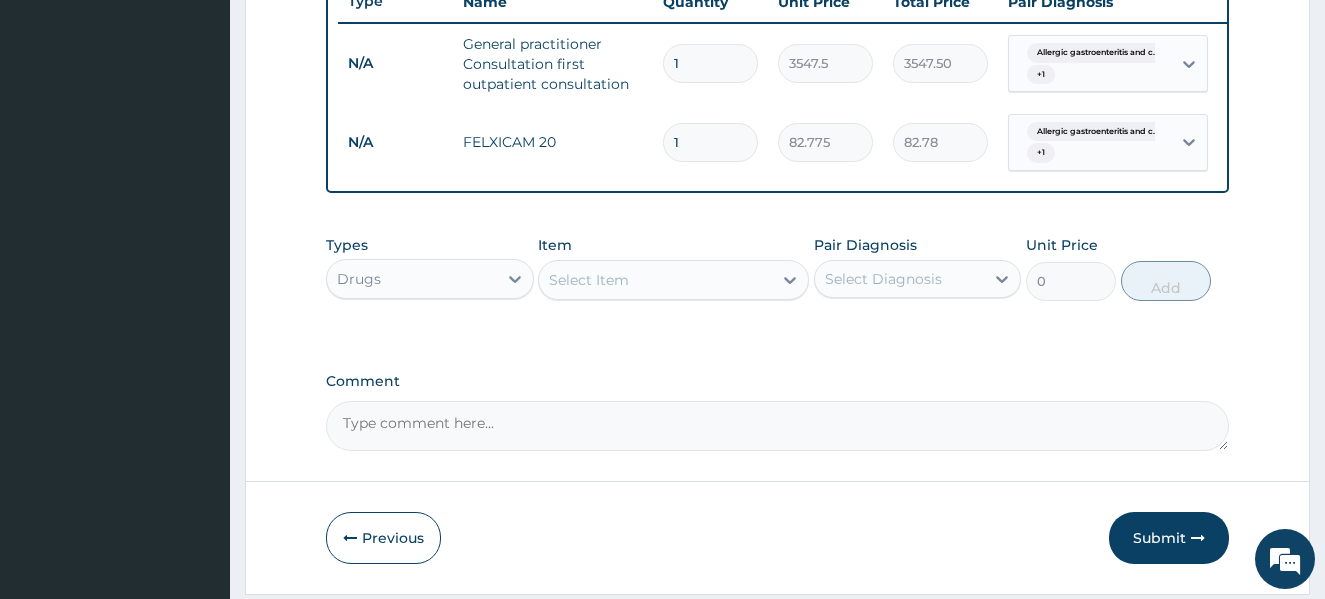 type 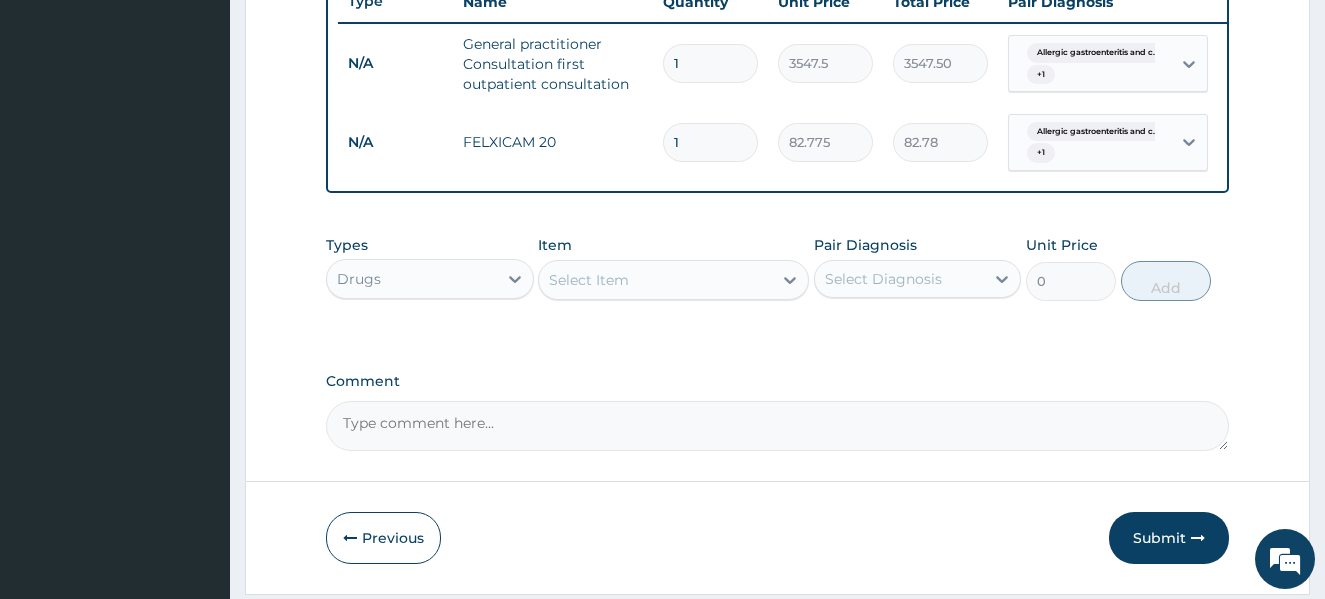 type on "0.00" 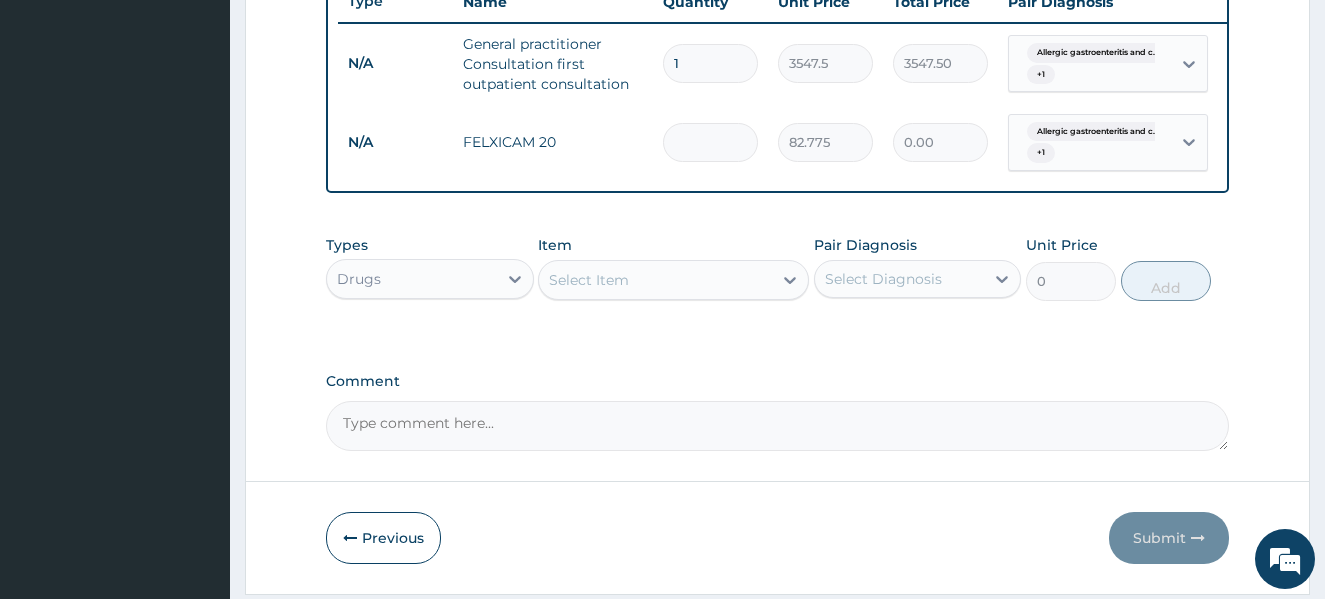 type on "5" 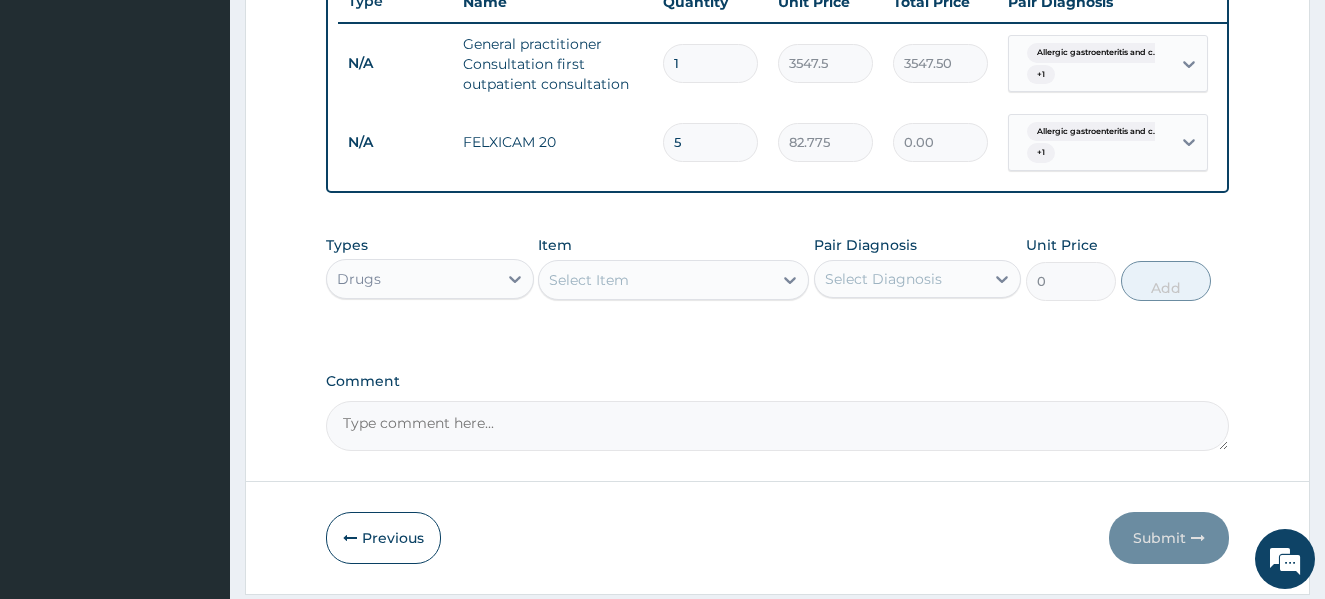 type on "413.88" 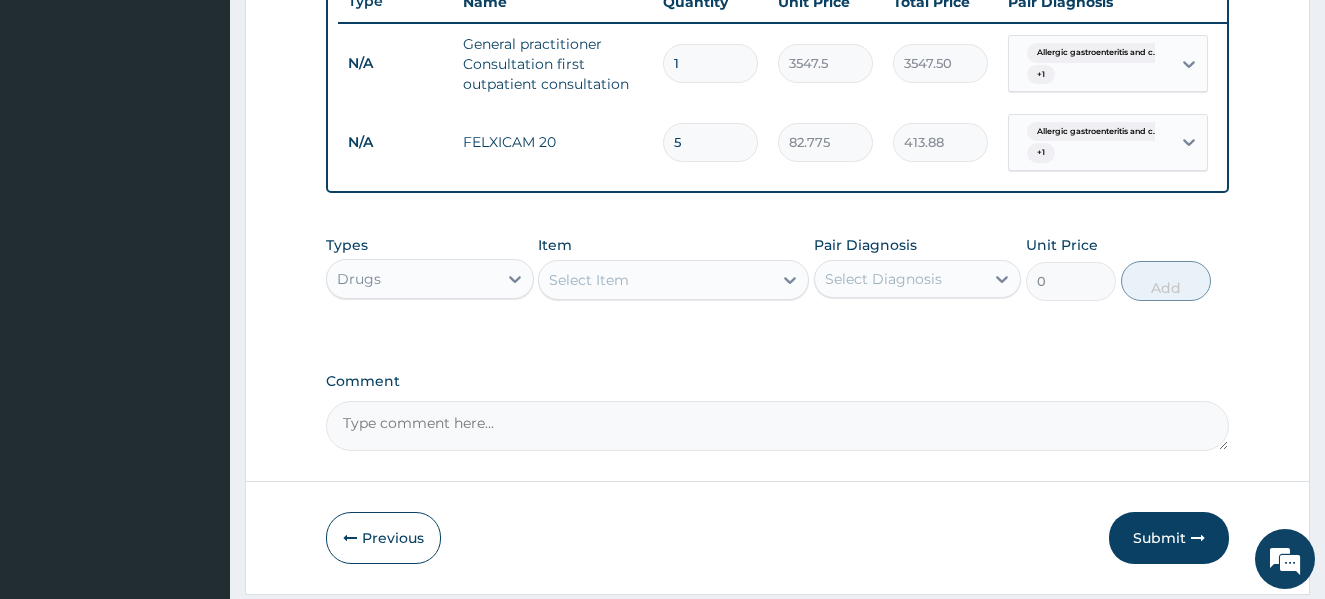 type 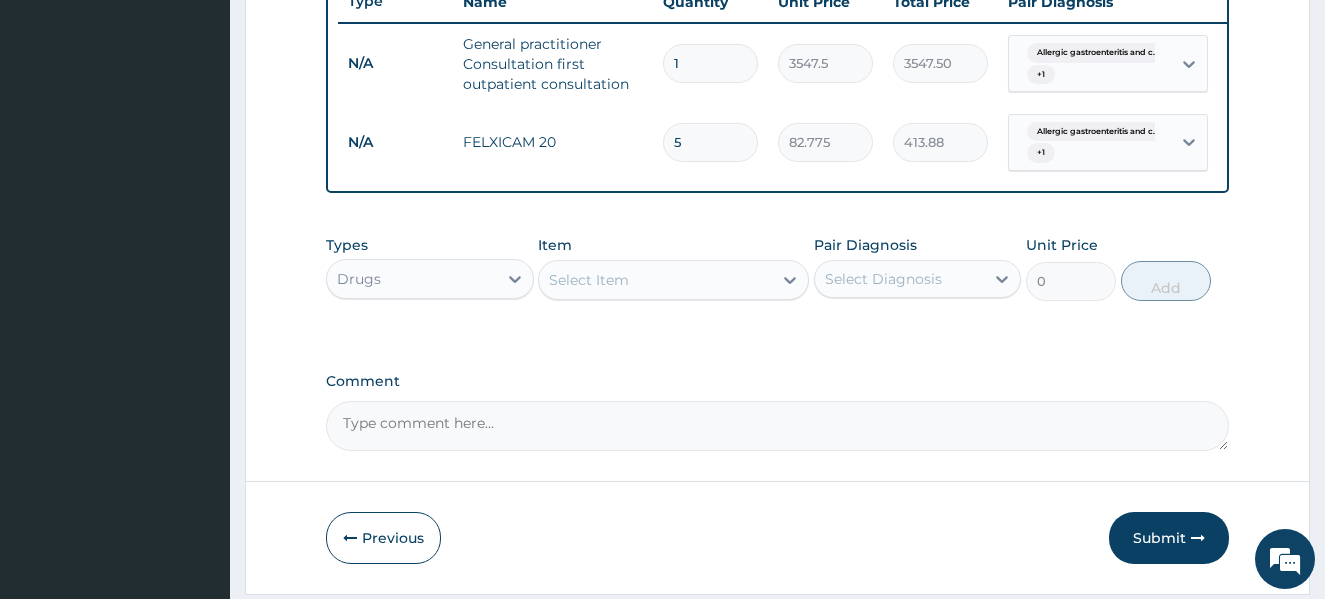type on "0.00" 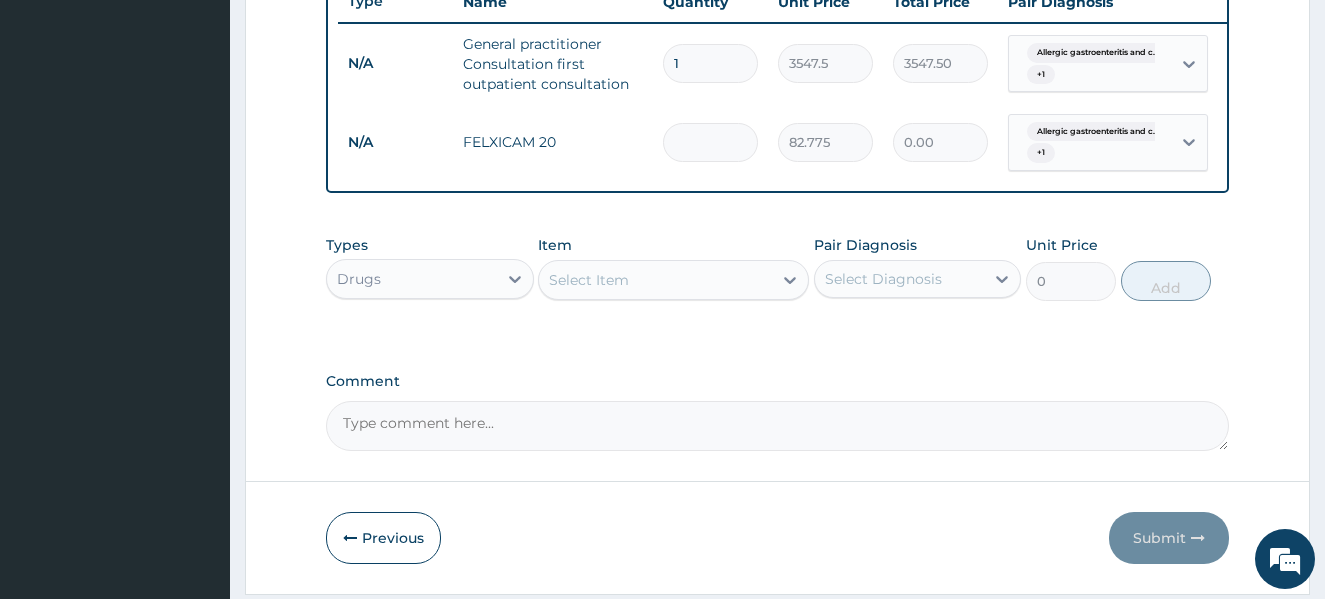 type on "1" 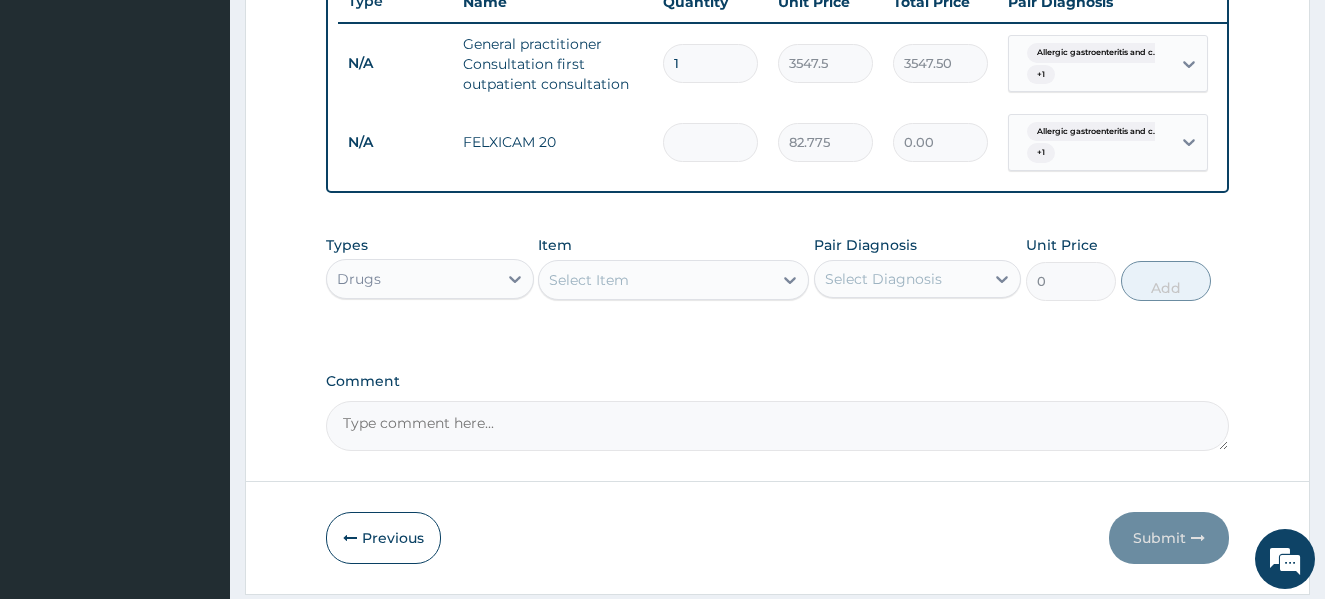 type on "82.78" 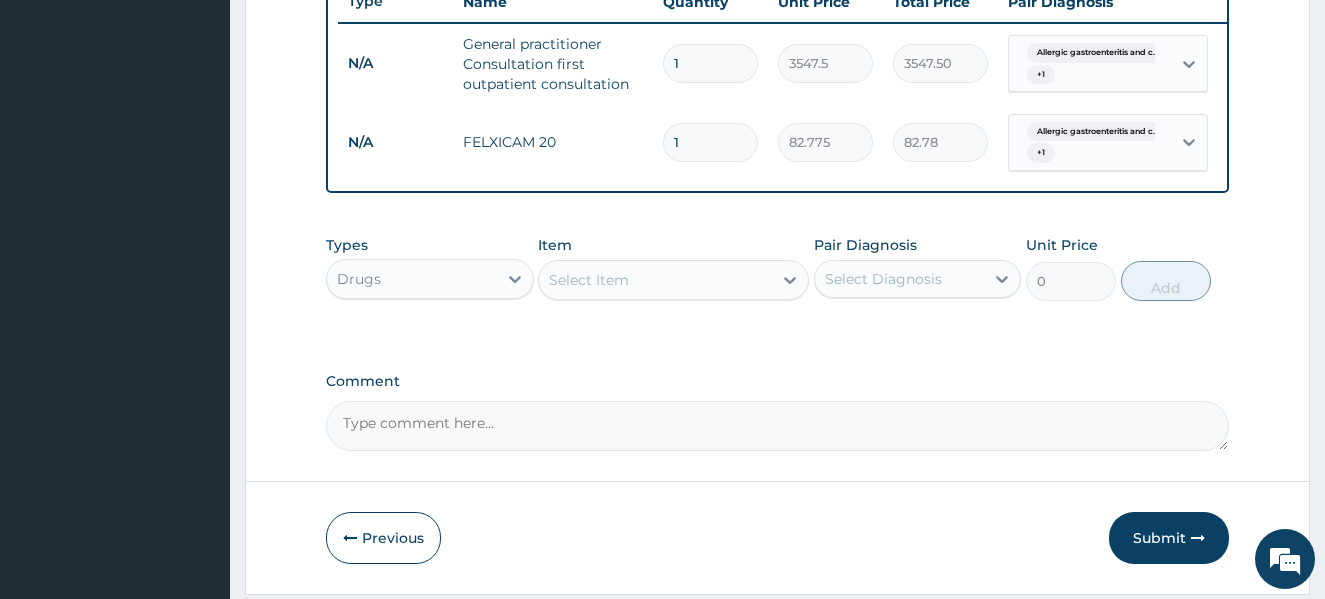 type on "10" 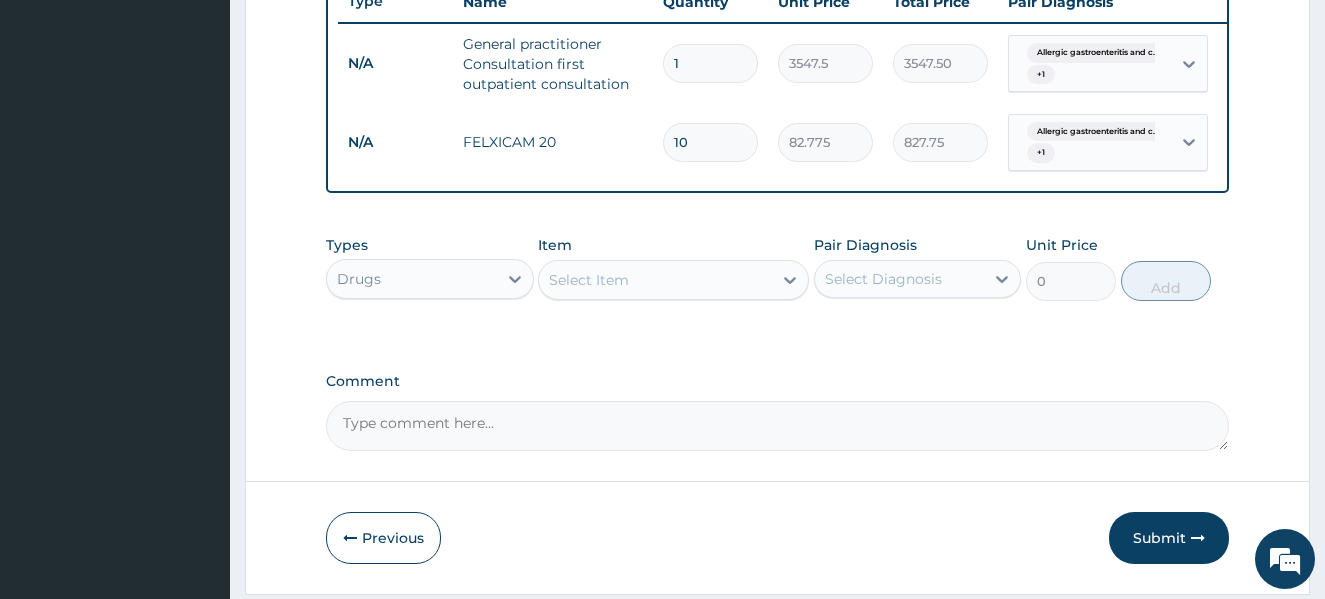 type on "10" 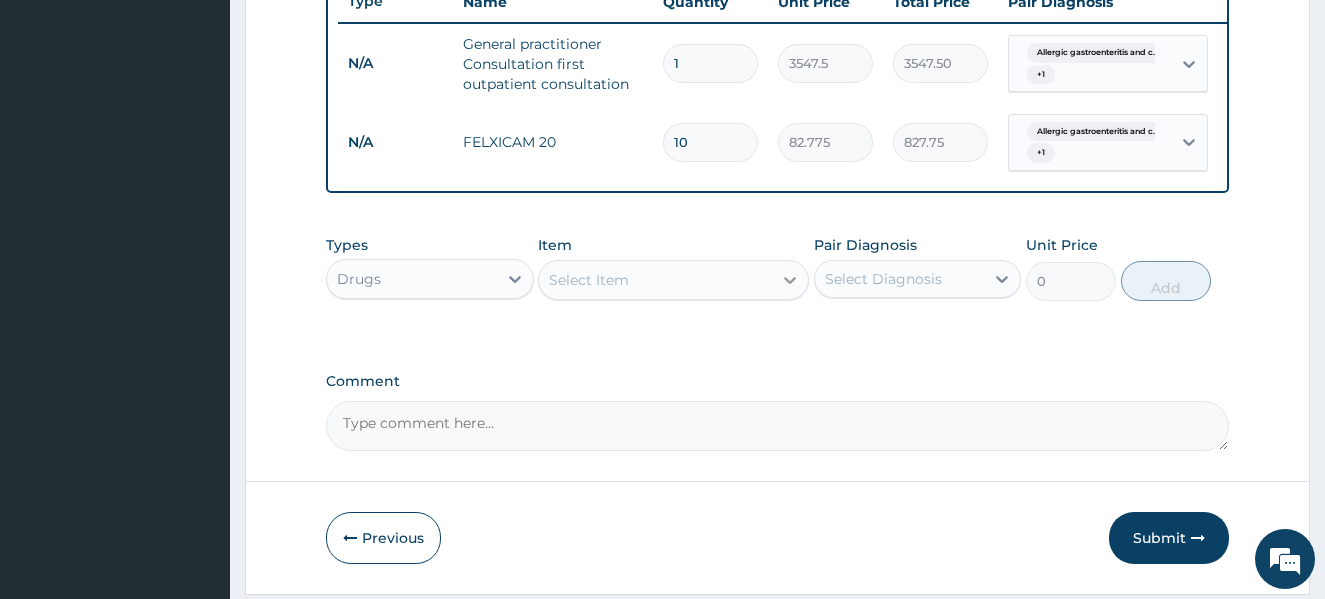 click 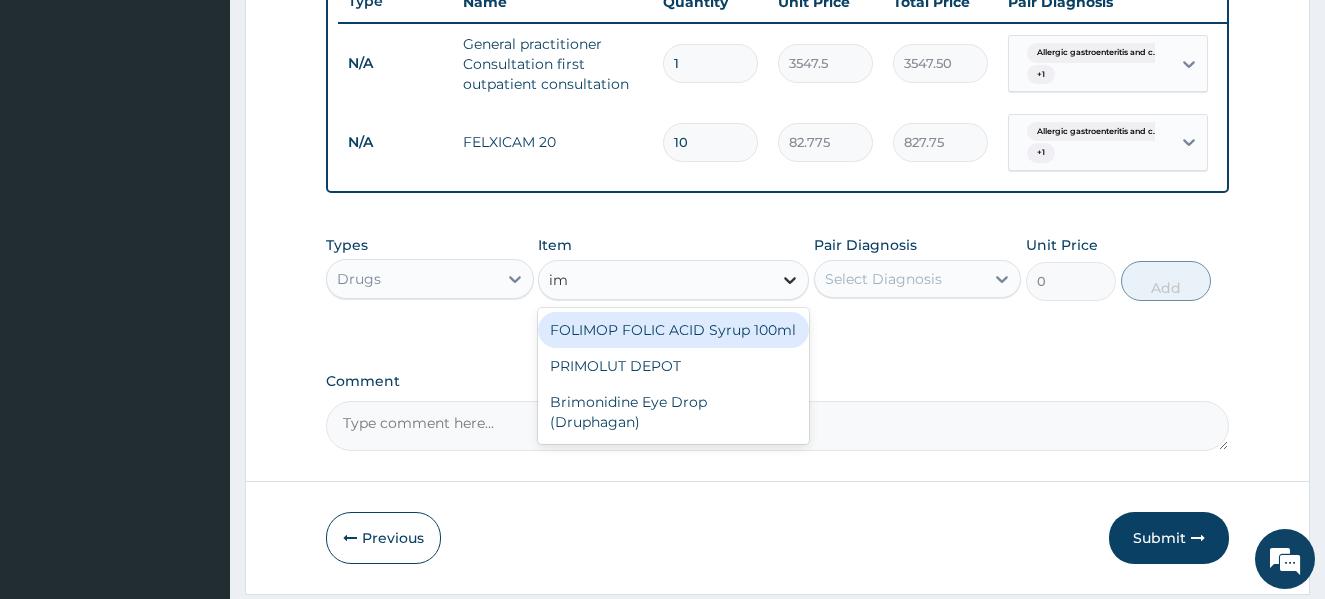 type on "i" 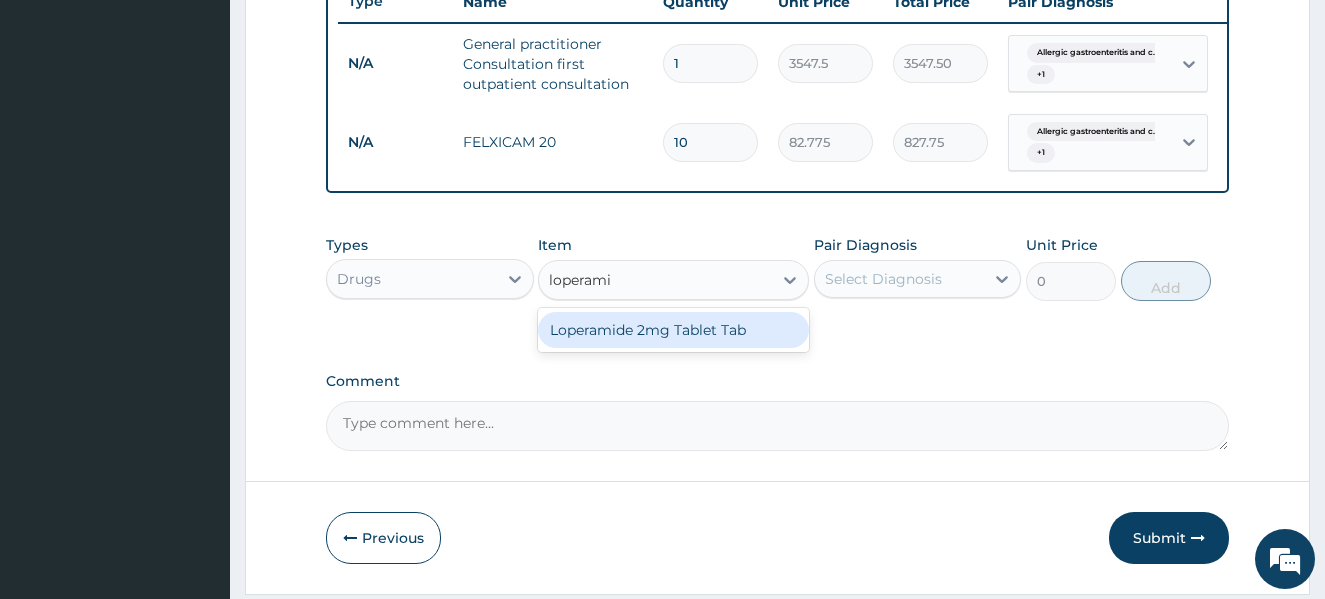 type on "loperamid" 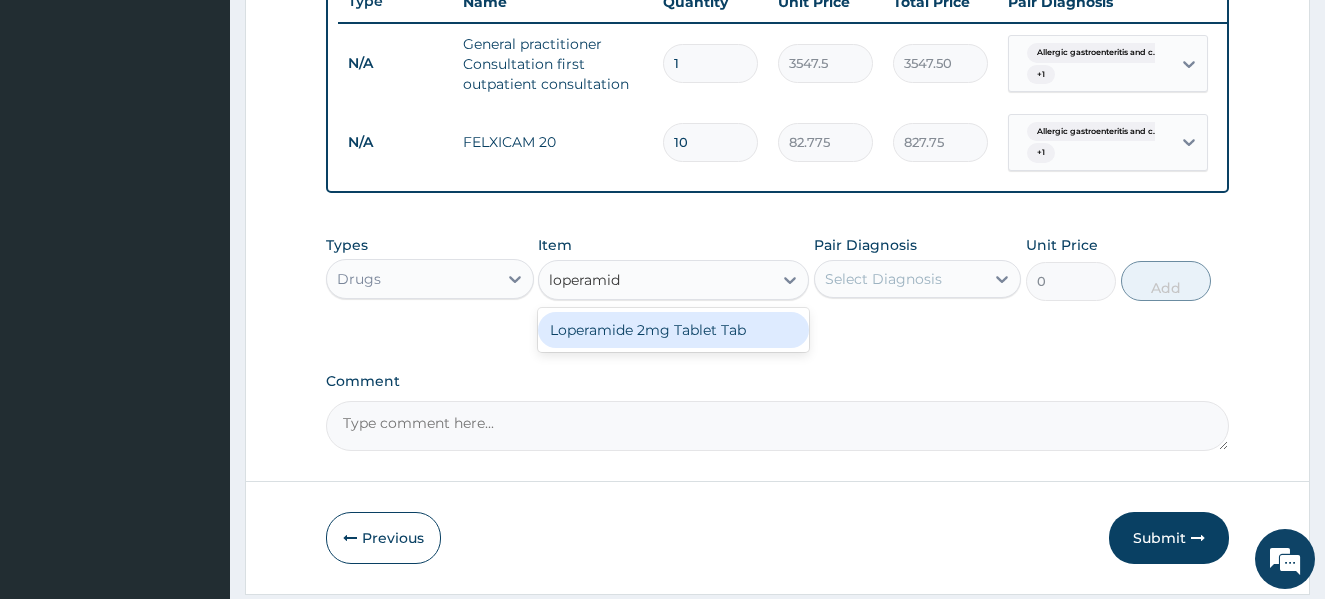 click on "Loperamide 2mg Tablet Tab" at bounding box center [673, 330] 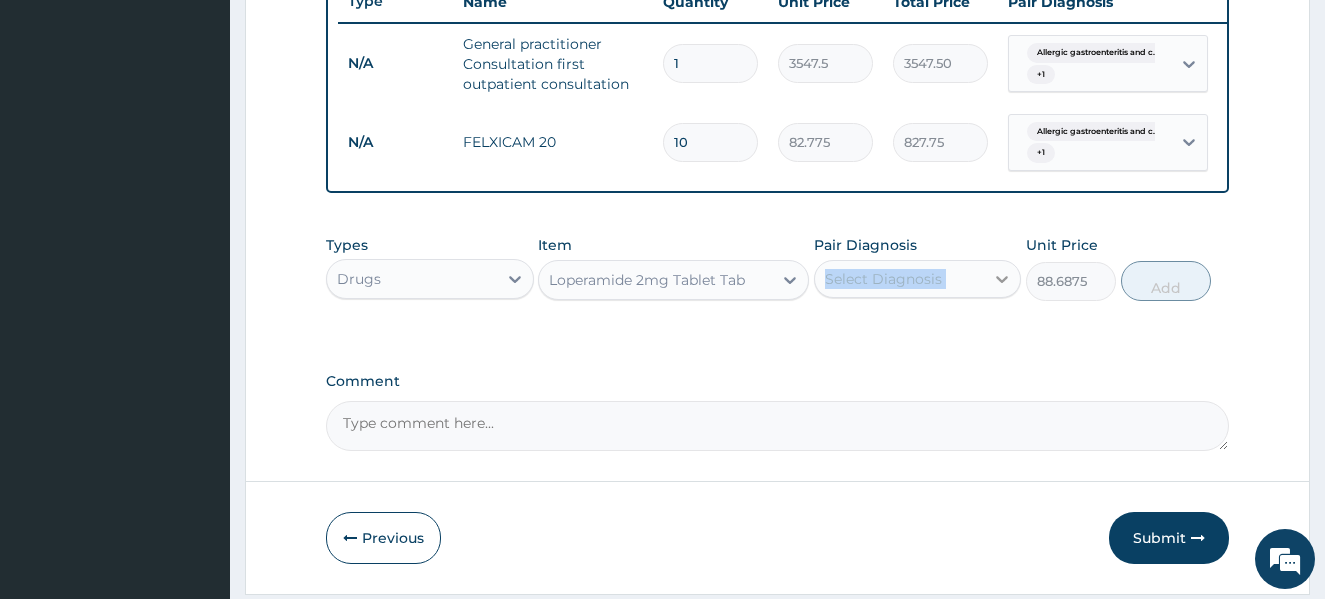 drag, startPoint x: 998, startPoint y: 263, endPoint x: 999, endPoint y: 299, distance: 36.013885 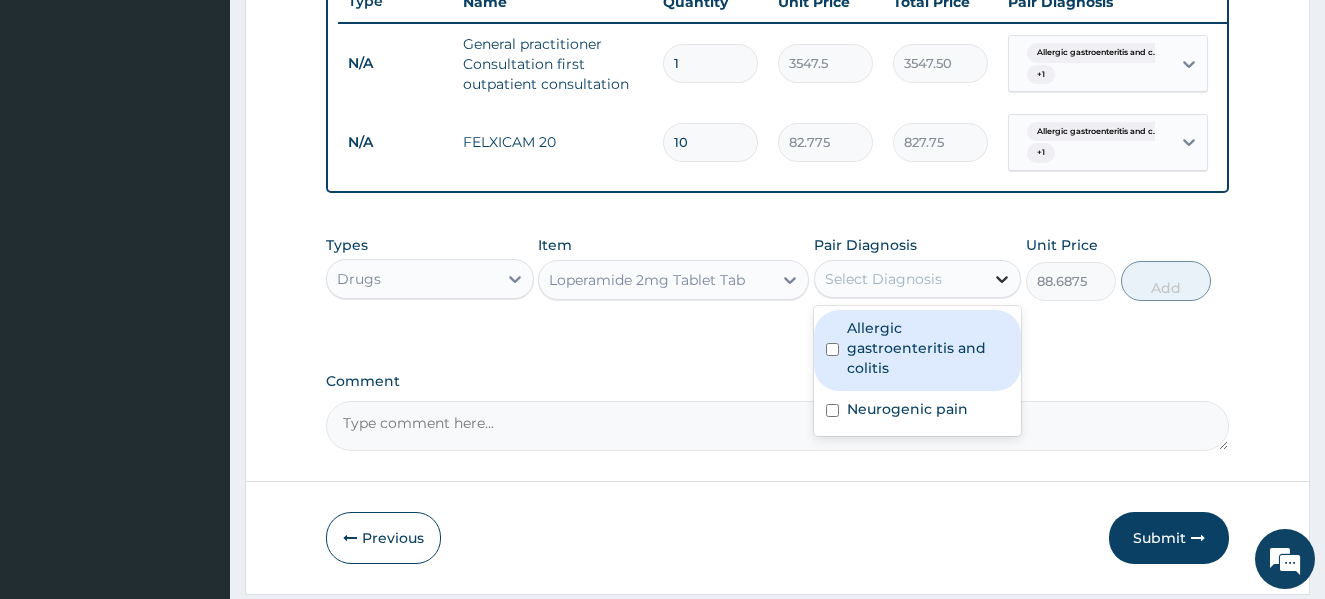 click 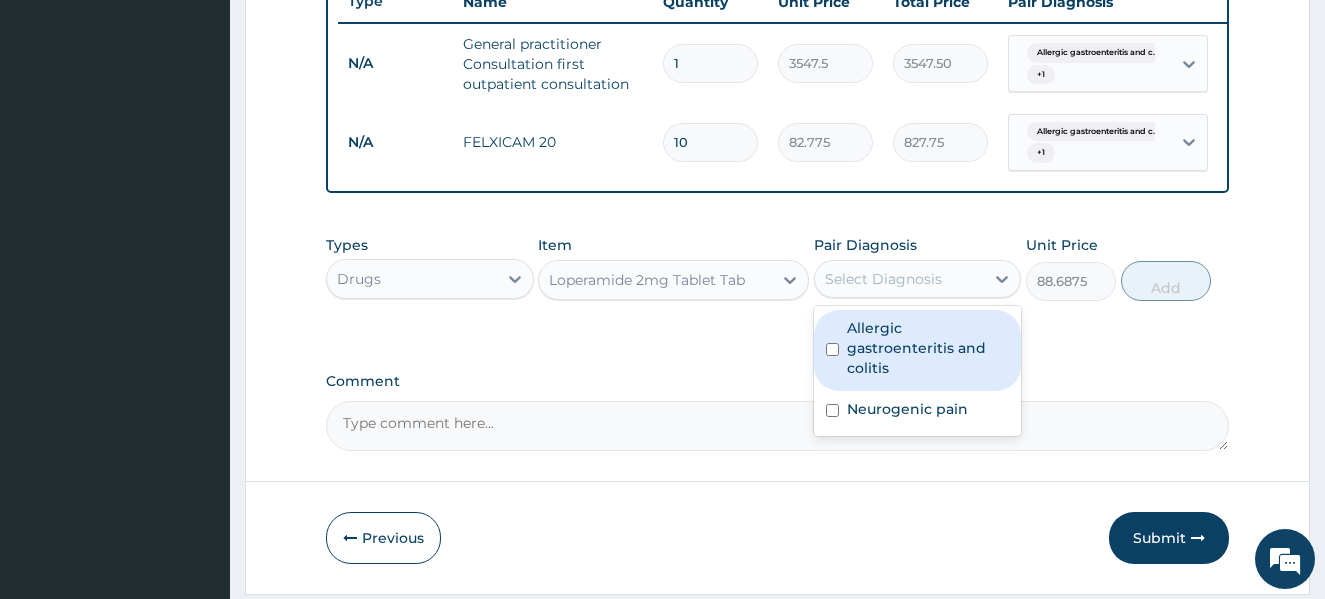 click at bounding box center [832, 349] 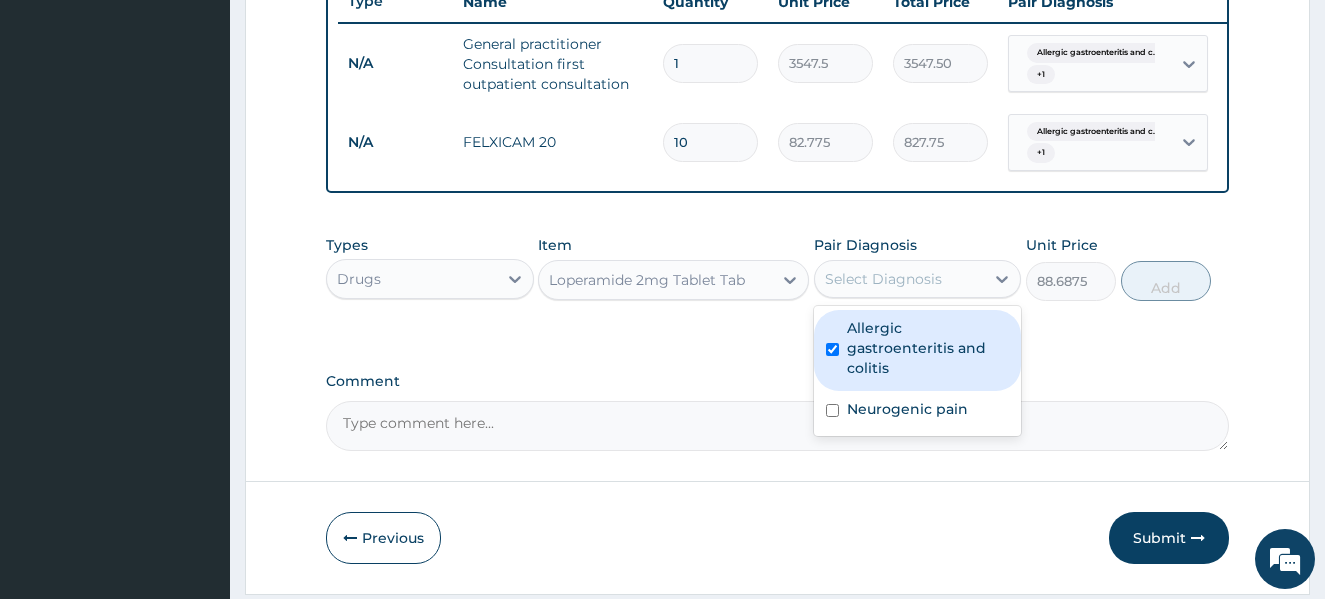 checkbox on "true" 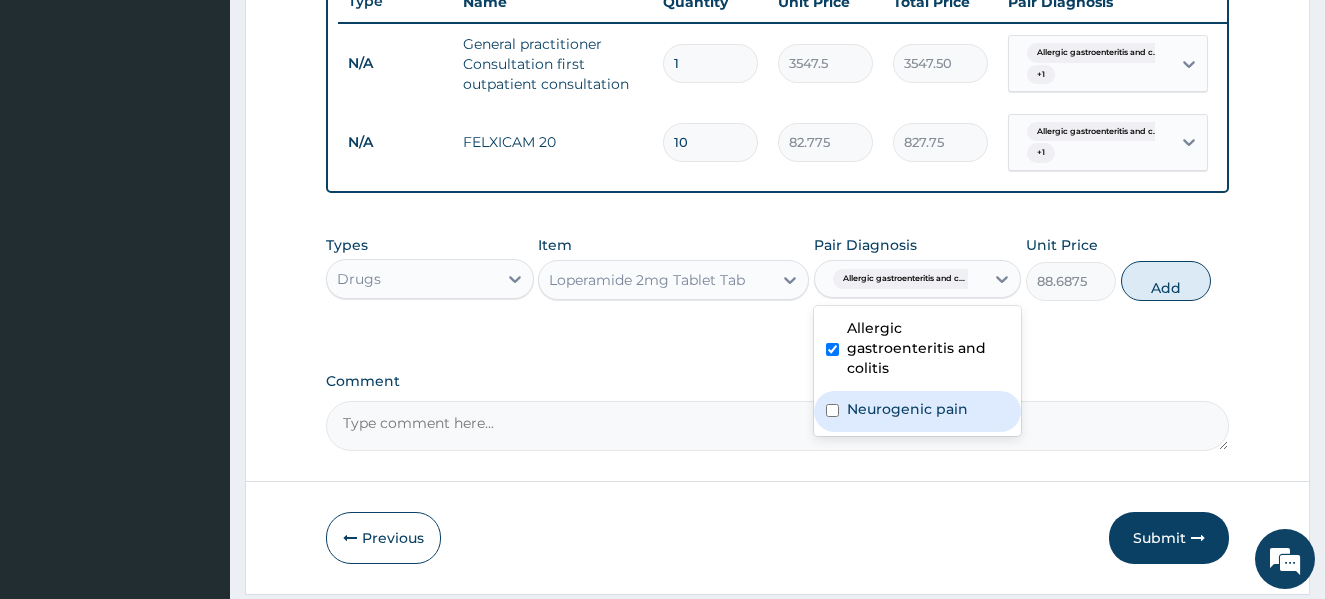 click at bounding box center (832, 410) 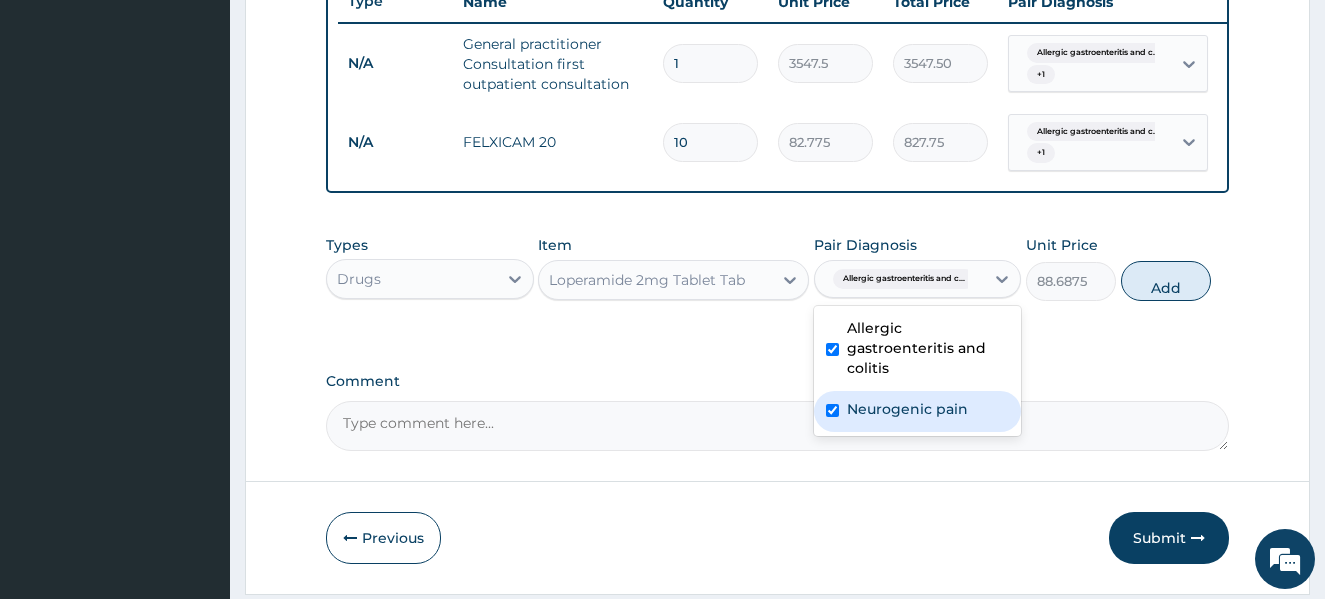 checkbox on "true" 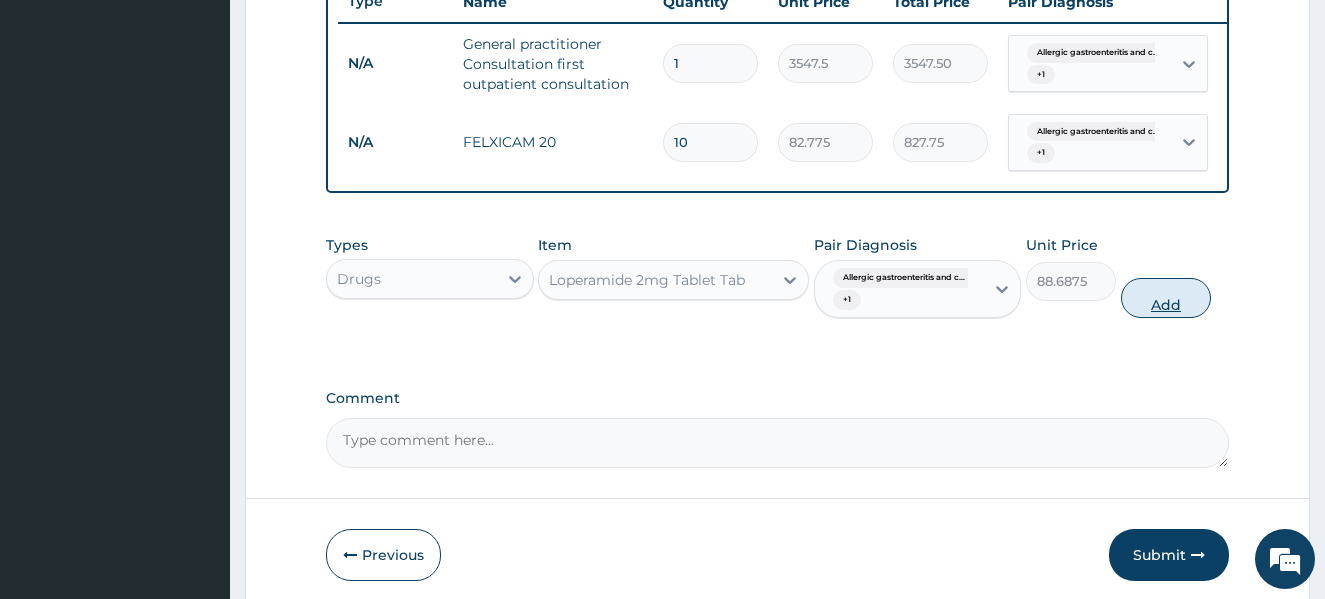 click on "Add" at bounding box center (1166, 298) 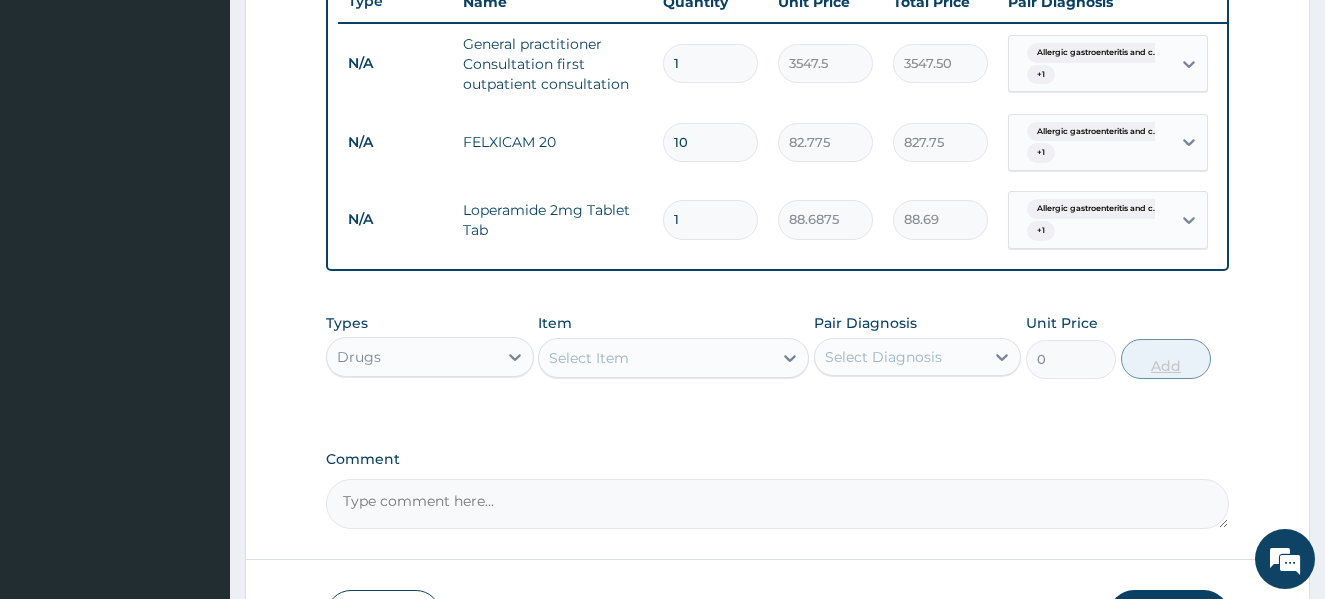 type 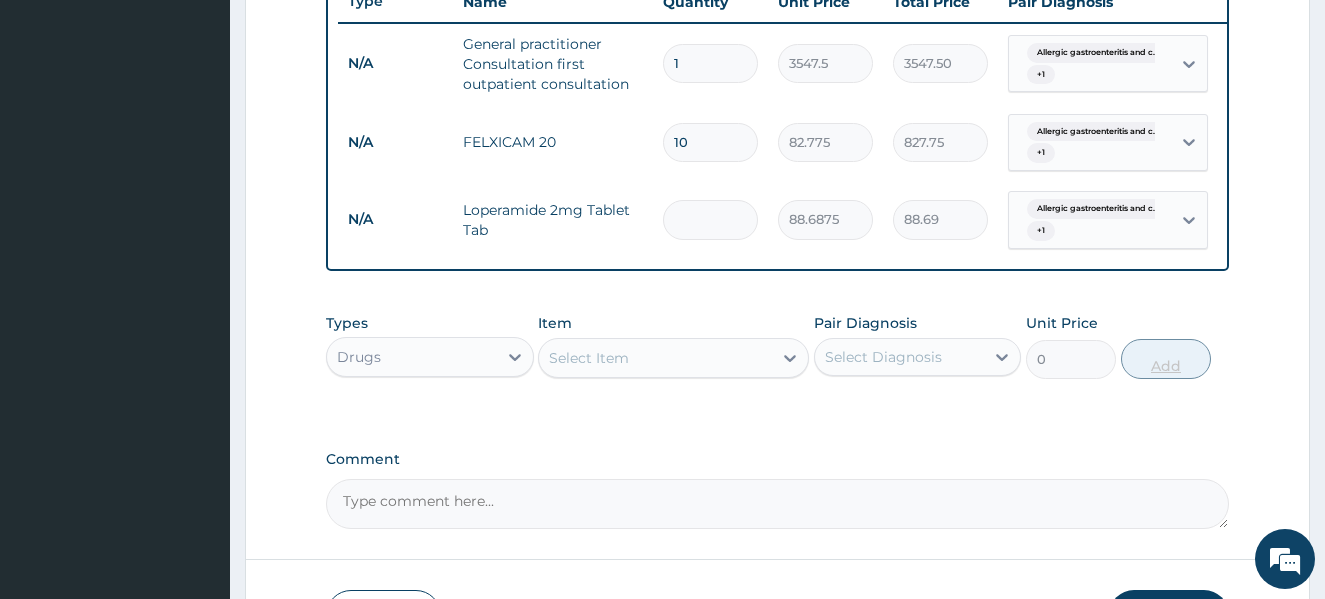 type on "0.00" 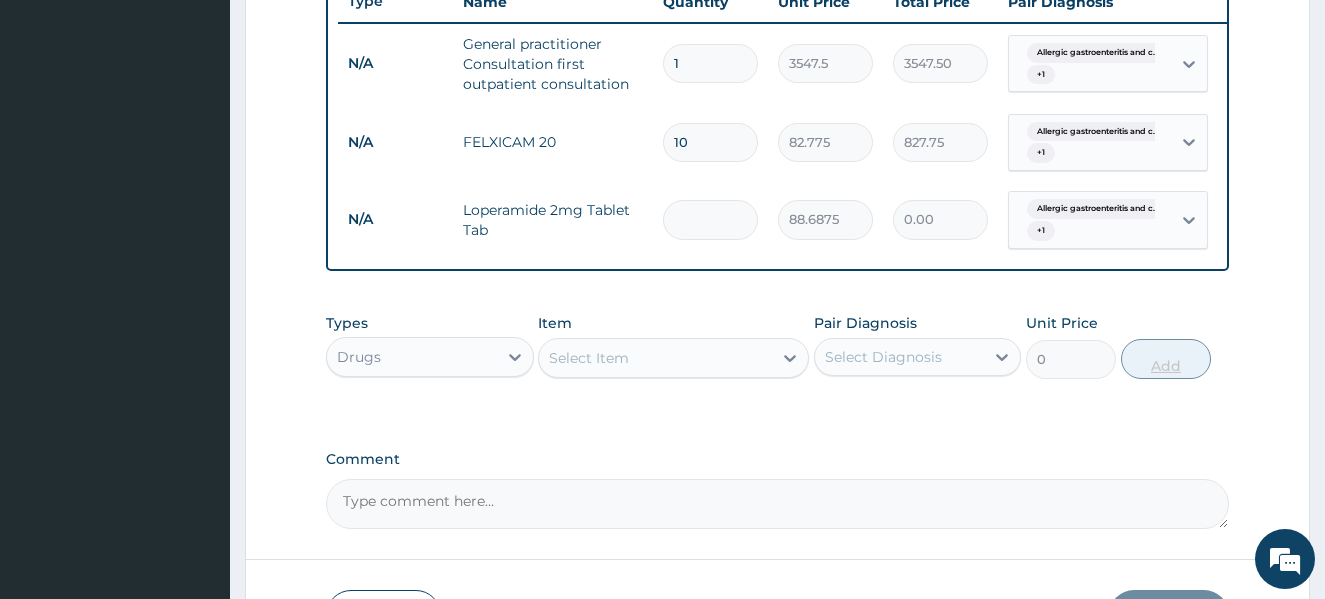 type on "8" 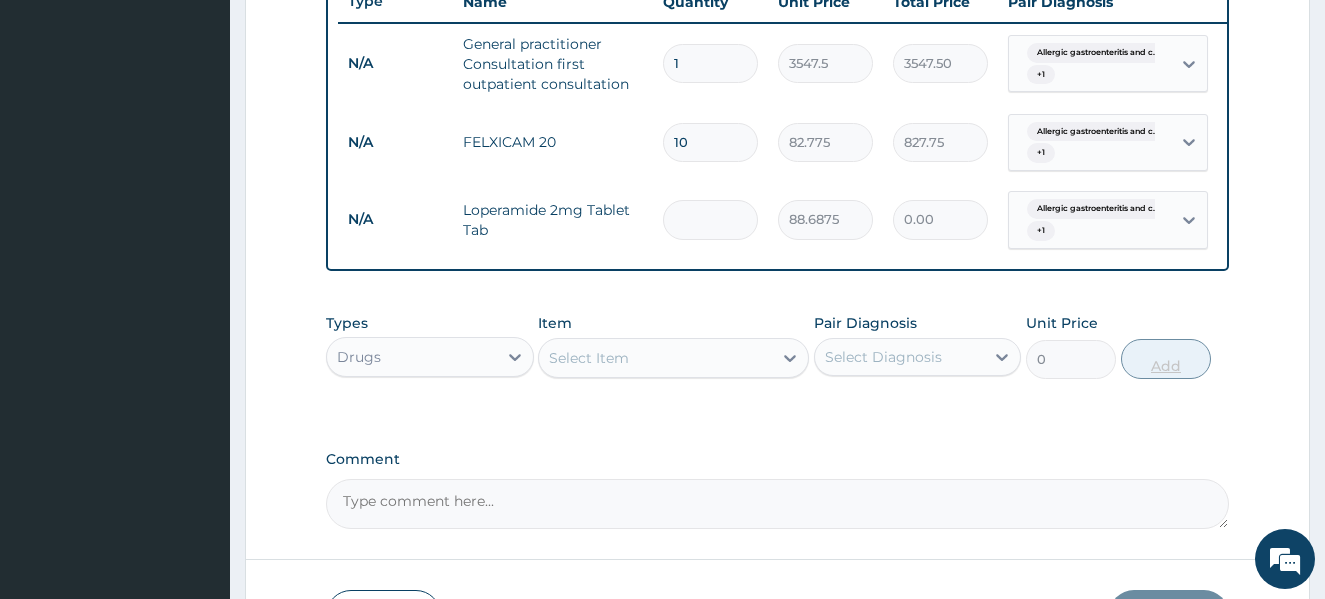 type on "709.50" 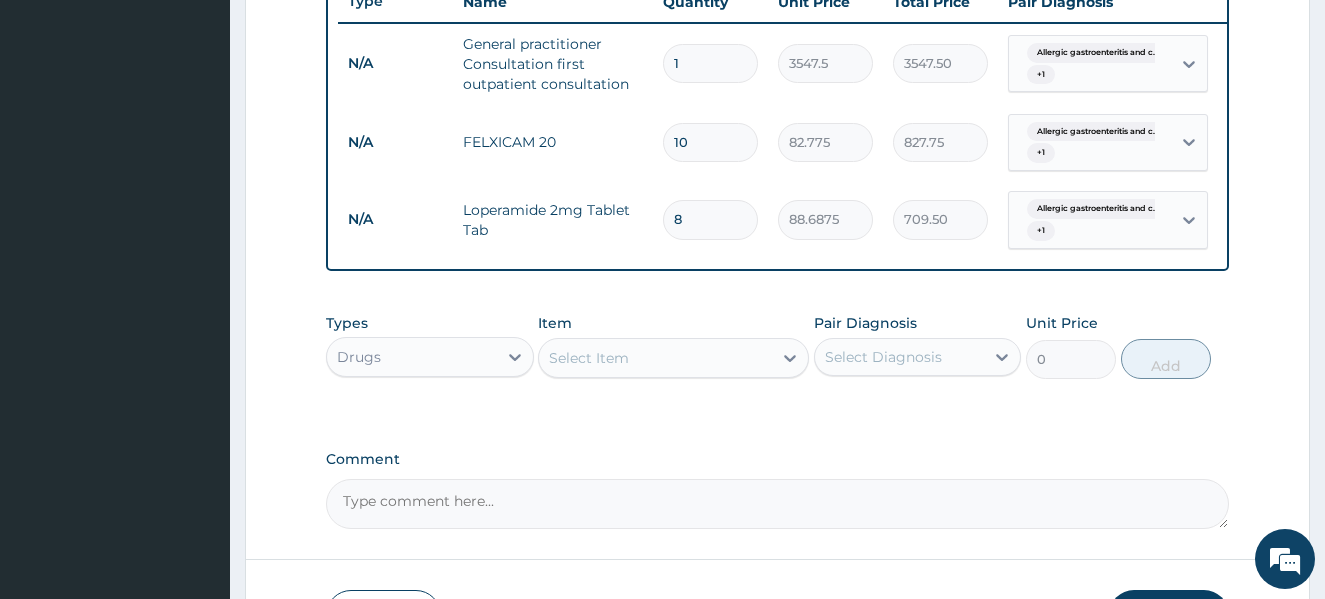 type on "8" 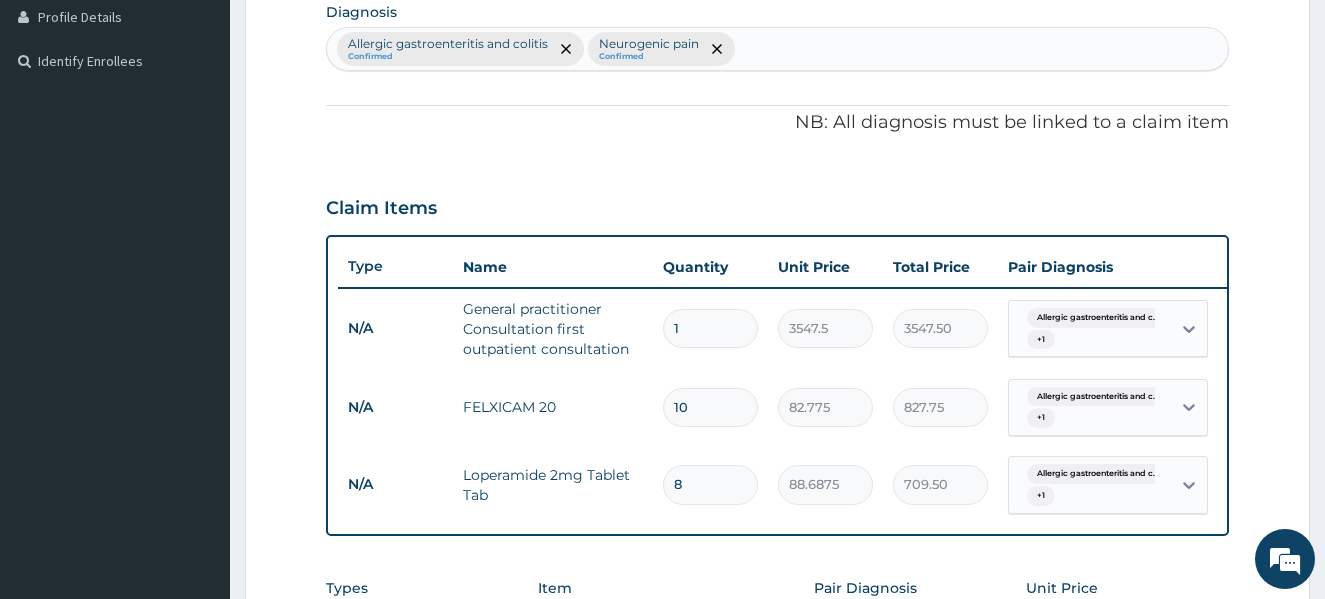 scroll, scrollTop: 494, scrollLeft: 0, axis: vertical 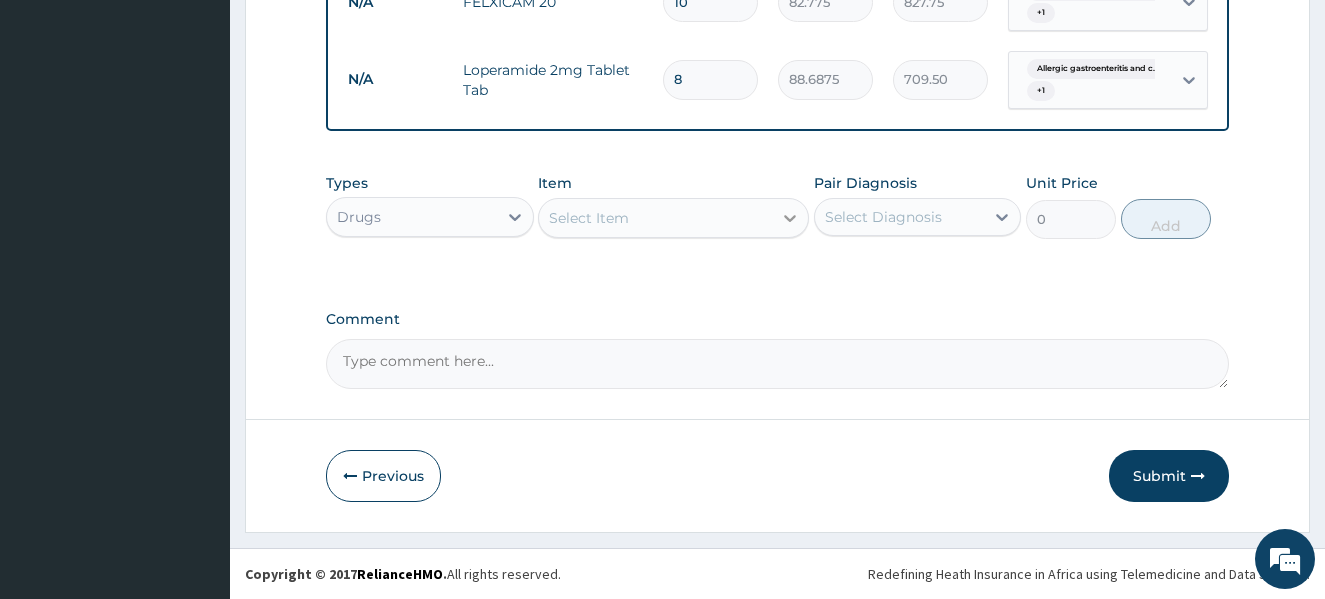 click 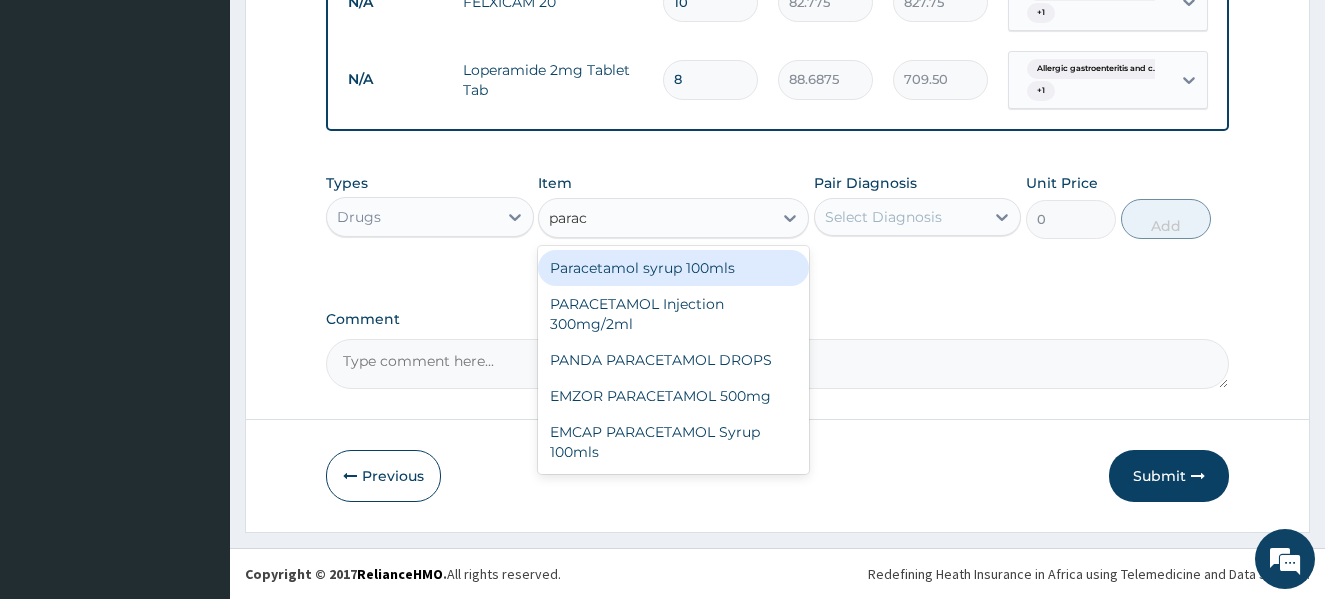 type on "parace" 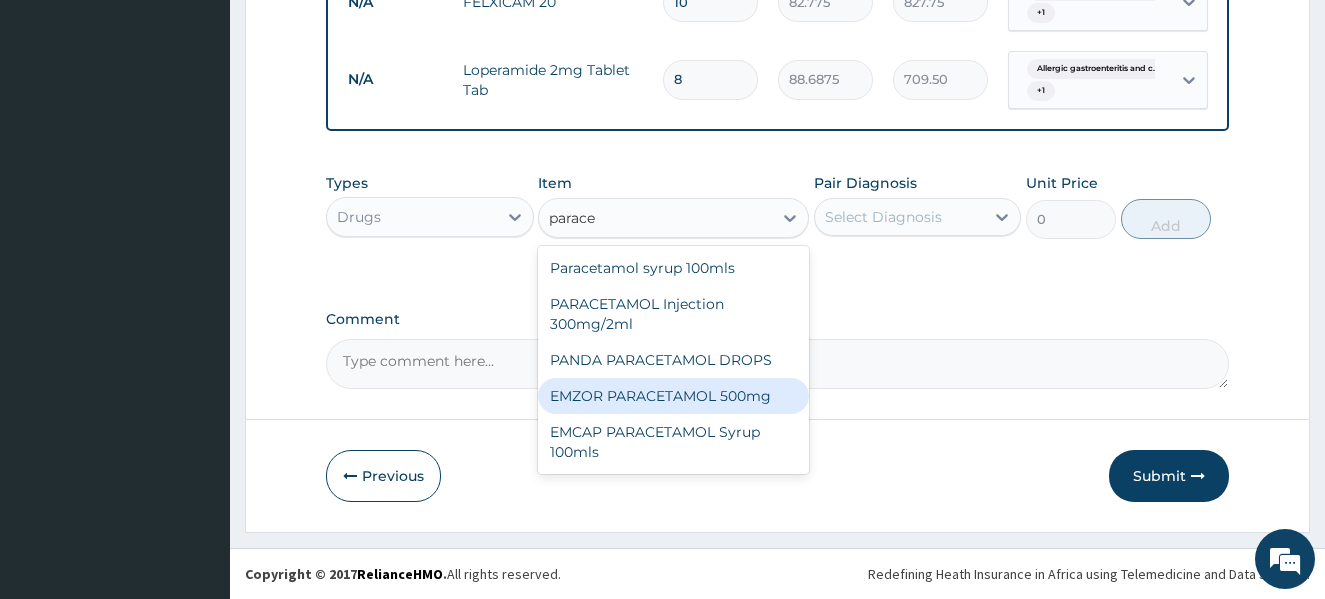 click on "EMZOR PARACETAMOL 500mg" at bounding box center (673, 396) 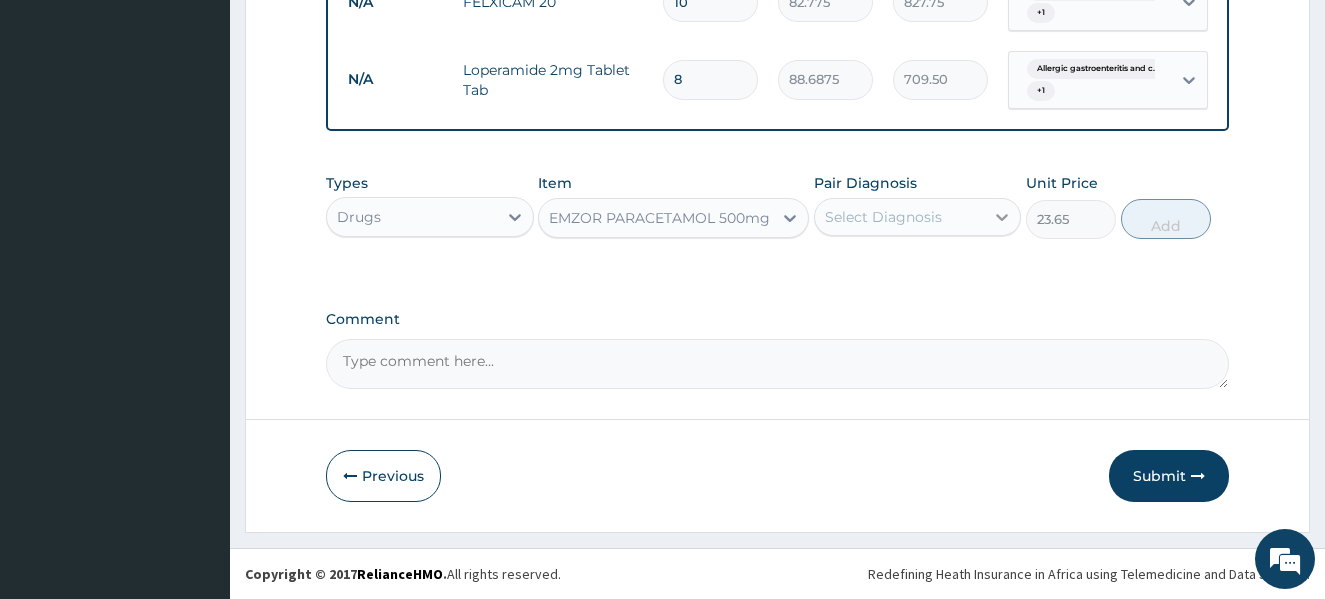 click 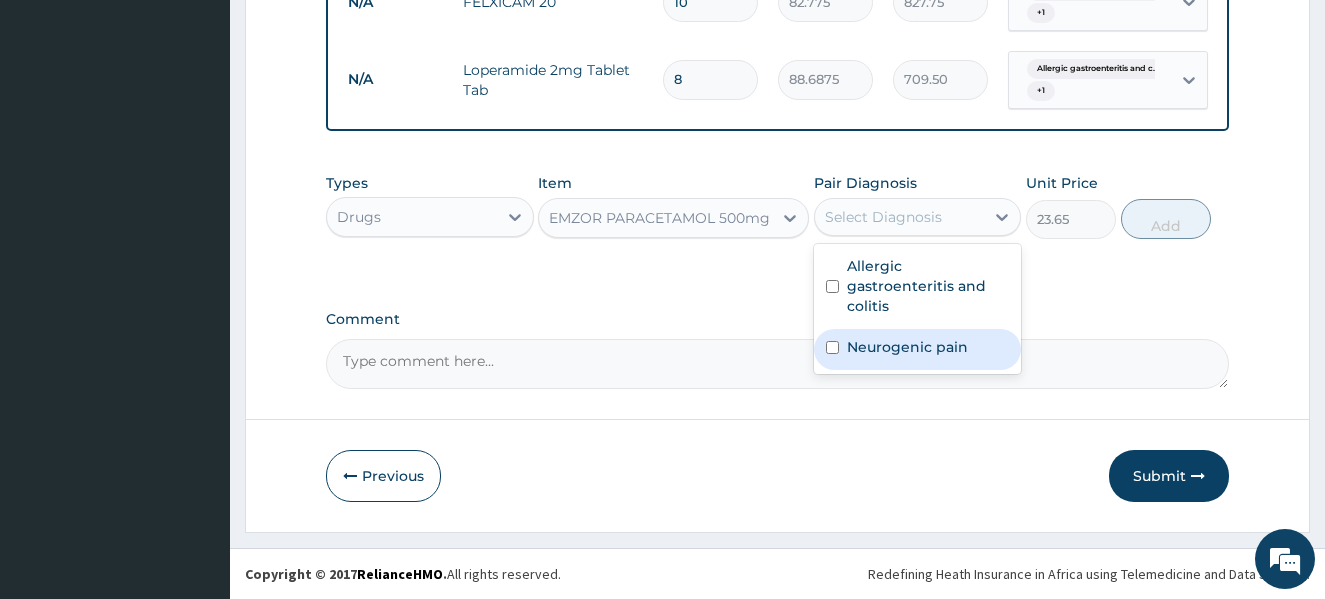 click at bounding box center [832, 347] 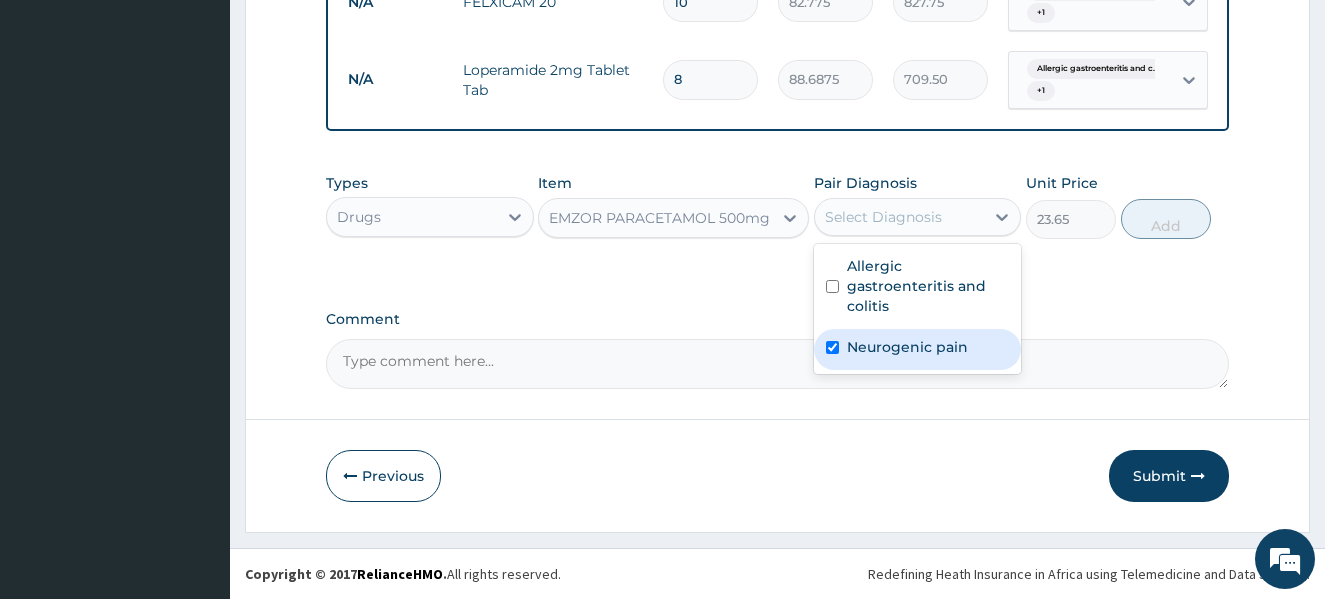 checkbox on "true" 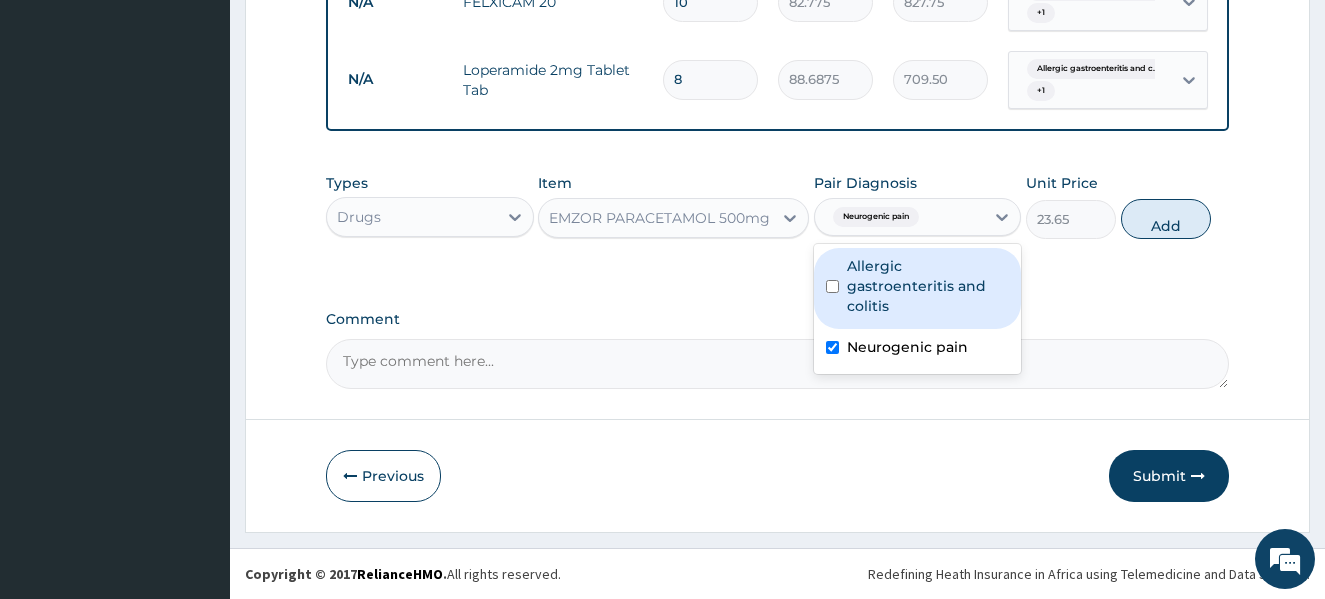click at bounding box center (832, 286) 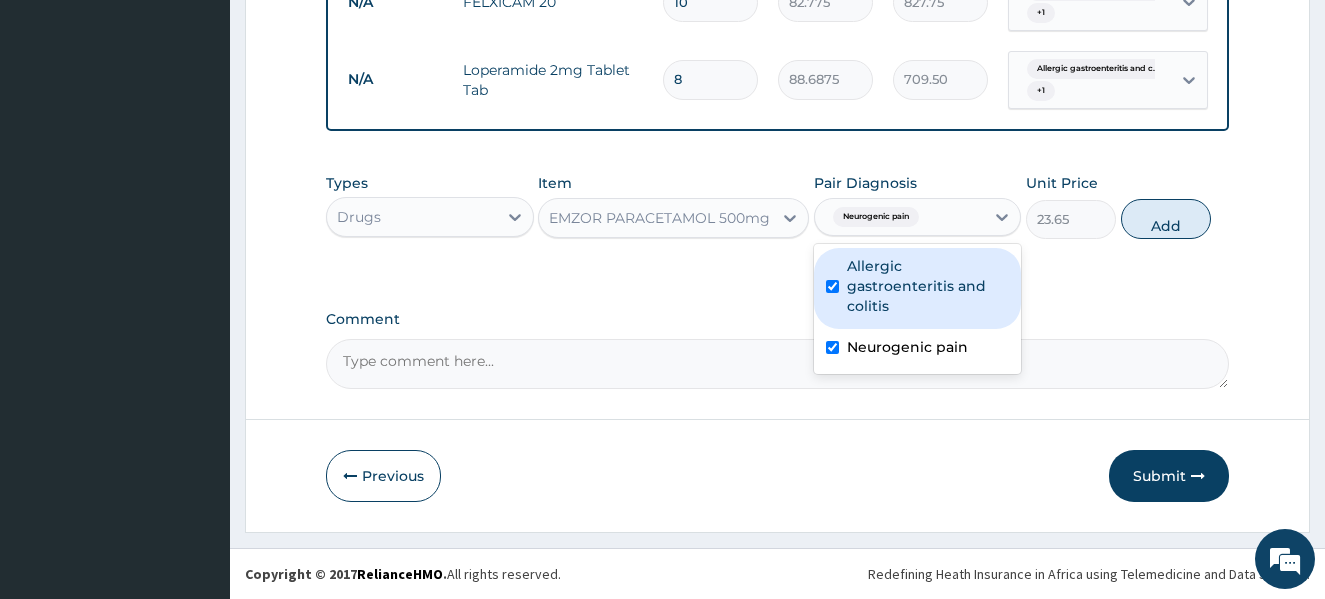 checkbox on "true" 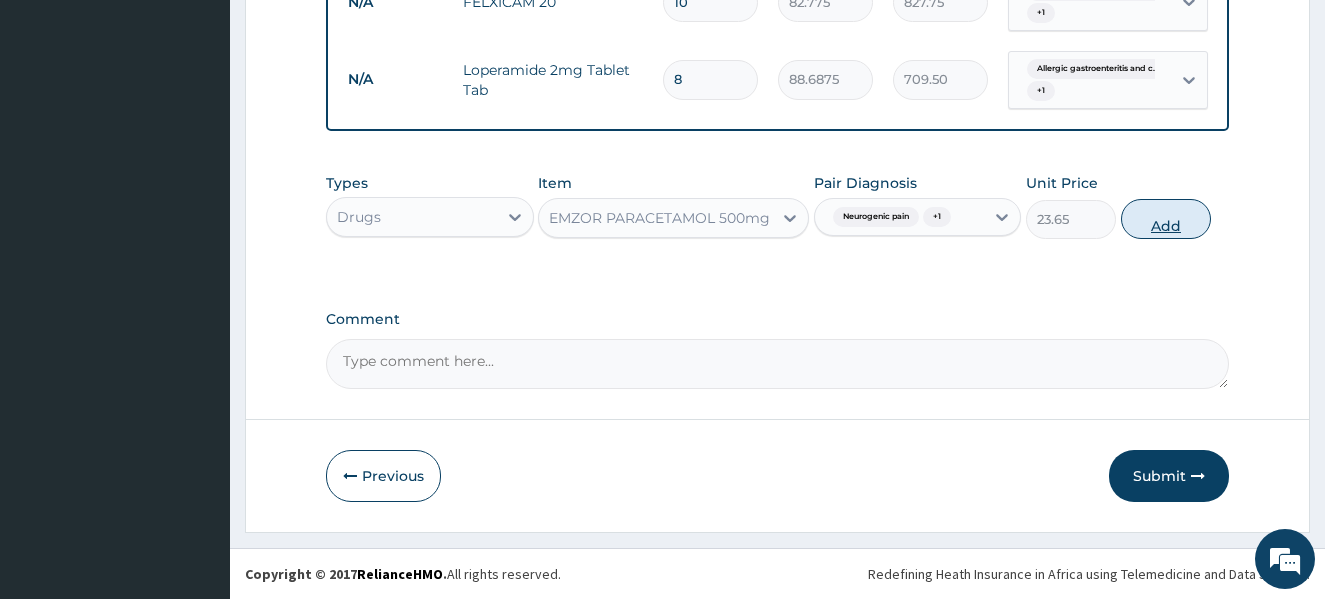 click on "Add" at bounding box center (1166, 219) 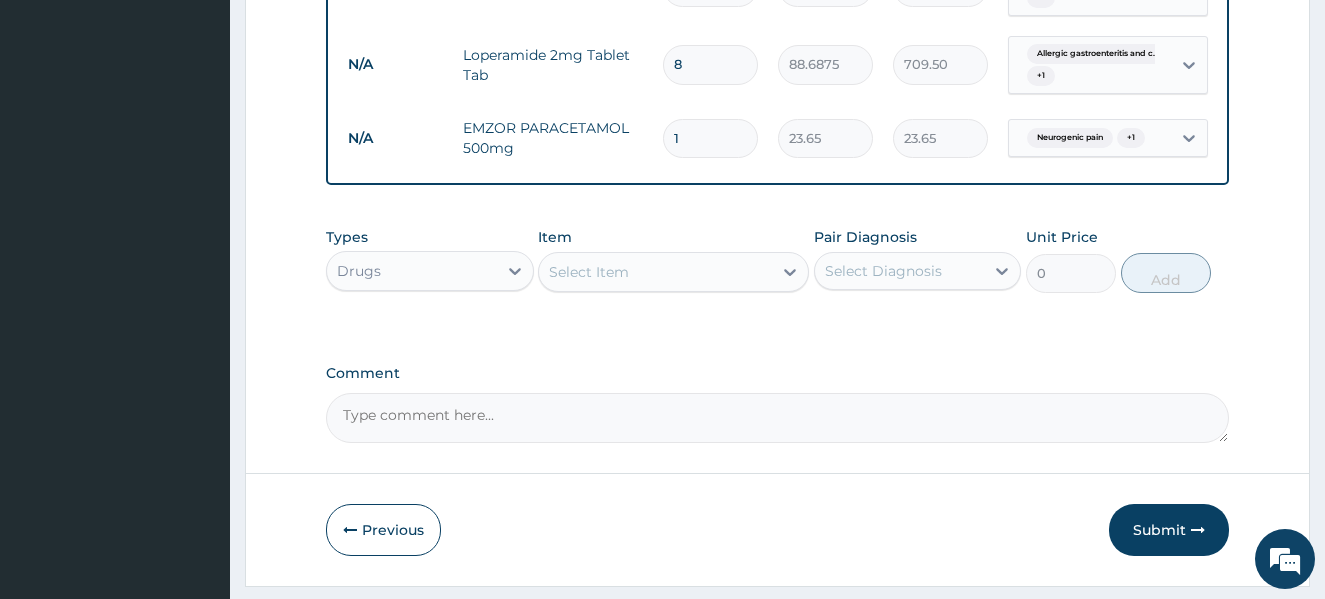 type 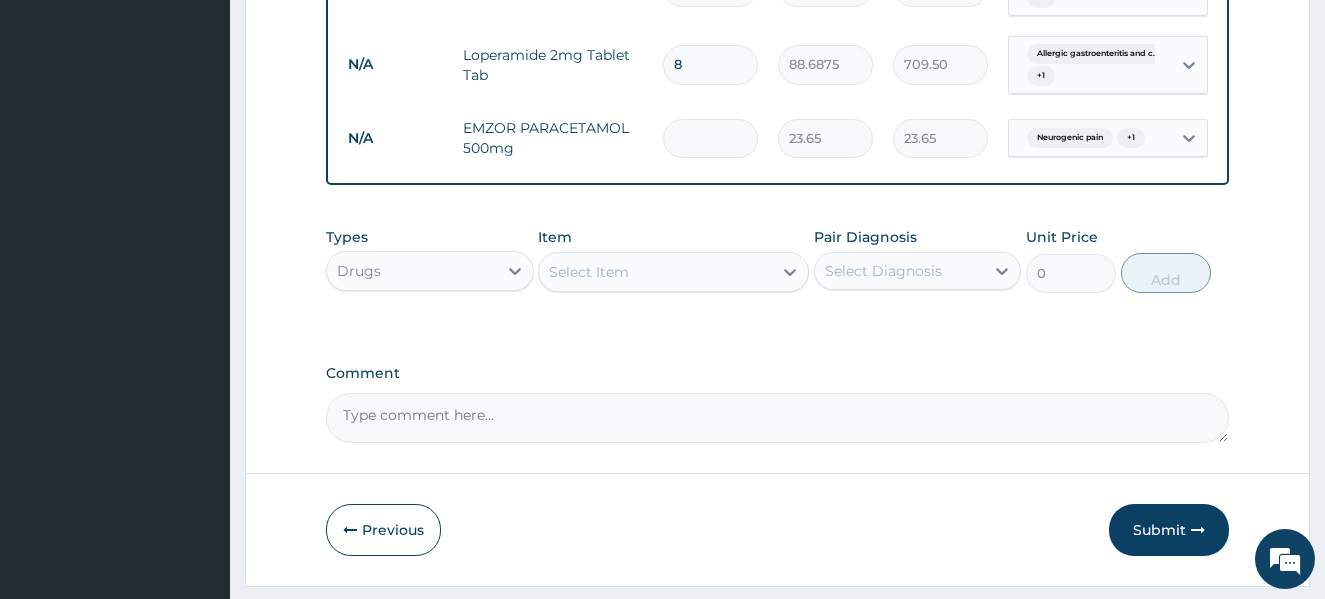 type on "0.00" 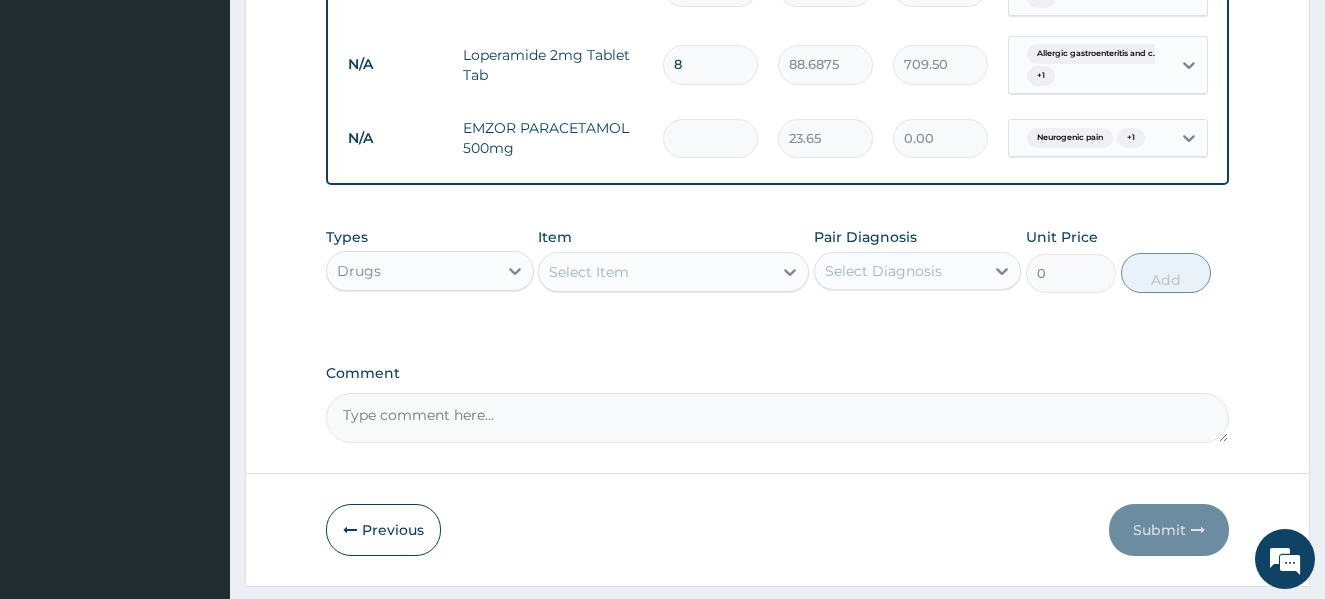 type on "2" 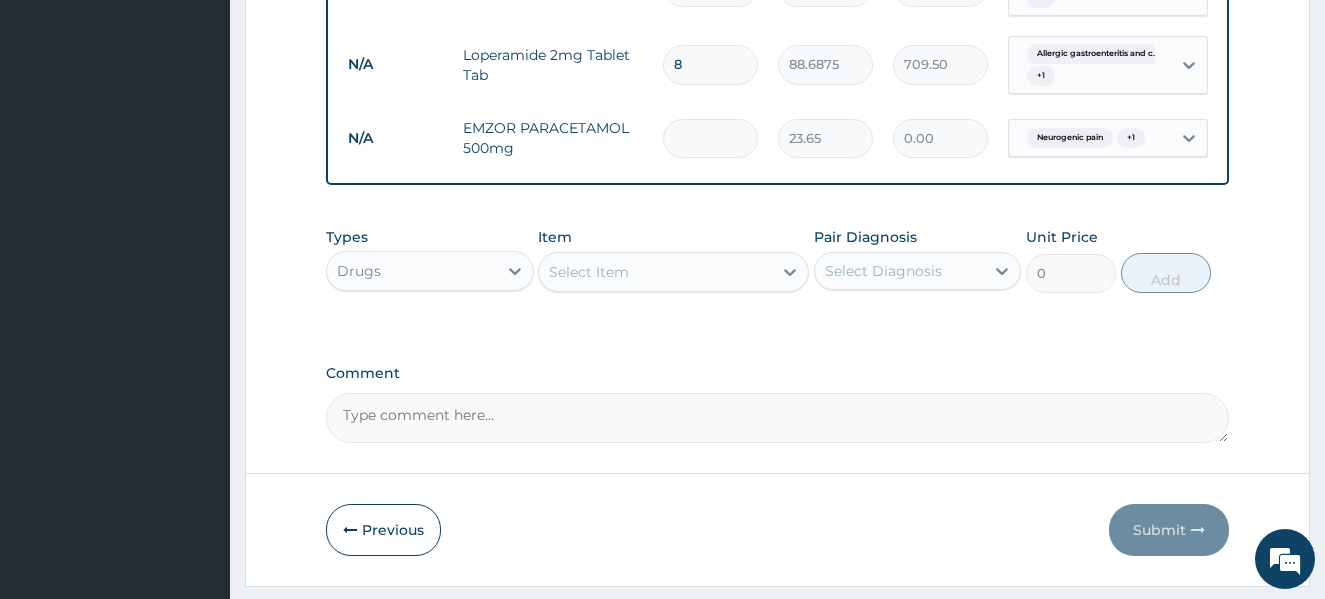 type on "47.30" 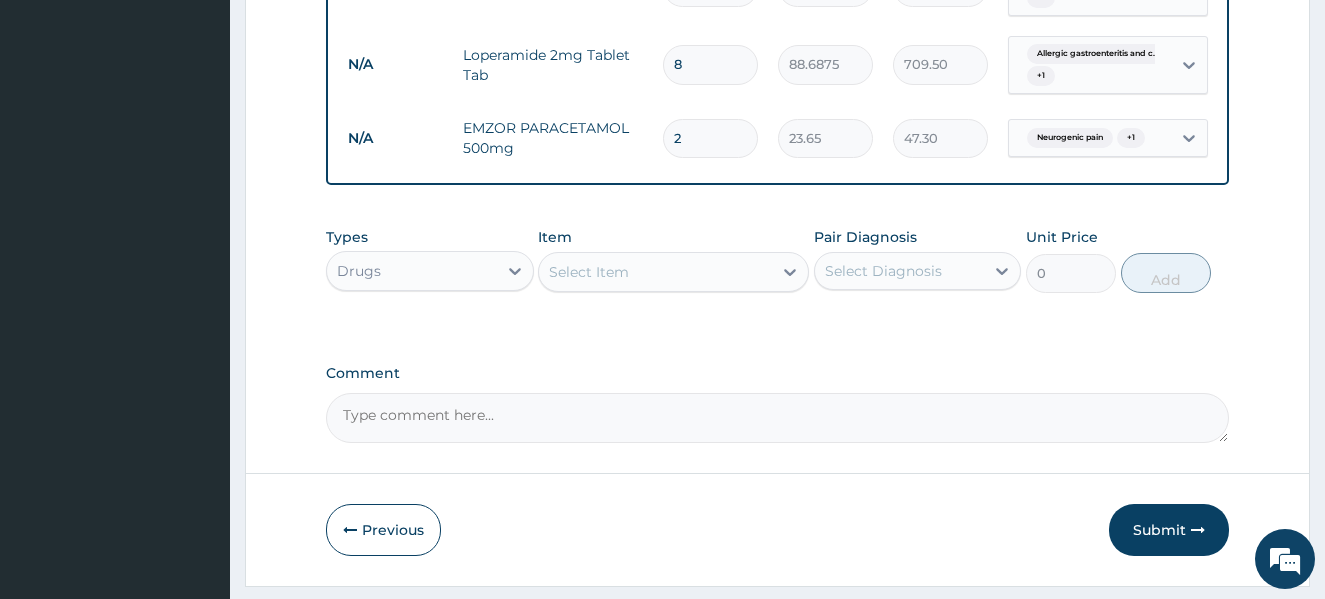 type on "20" 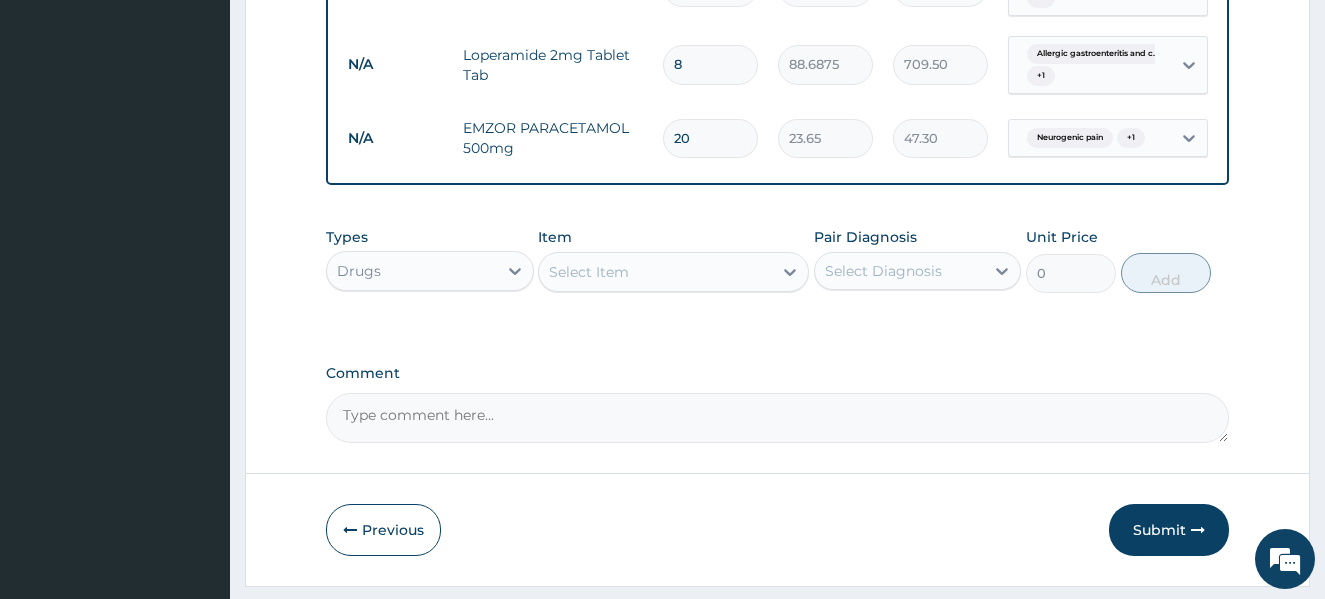type on "473.00" 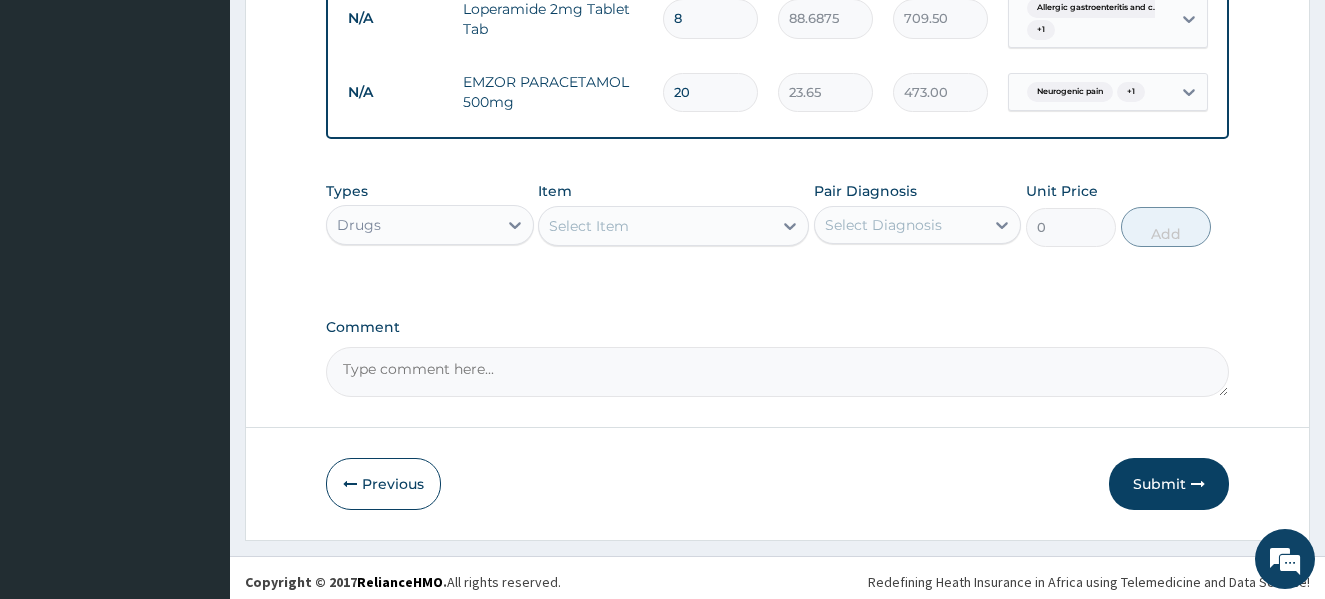 scroll, scrollTop: 998, scrollLeft: 0, axis: vertical 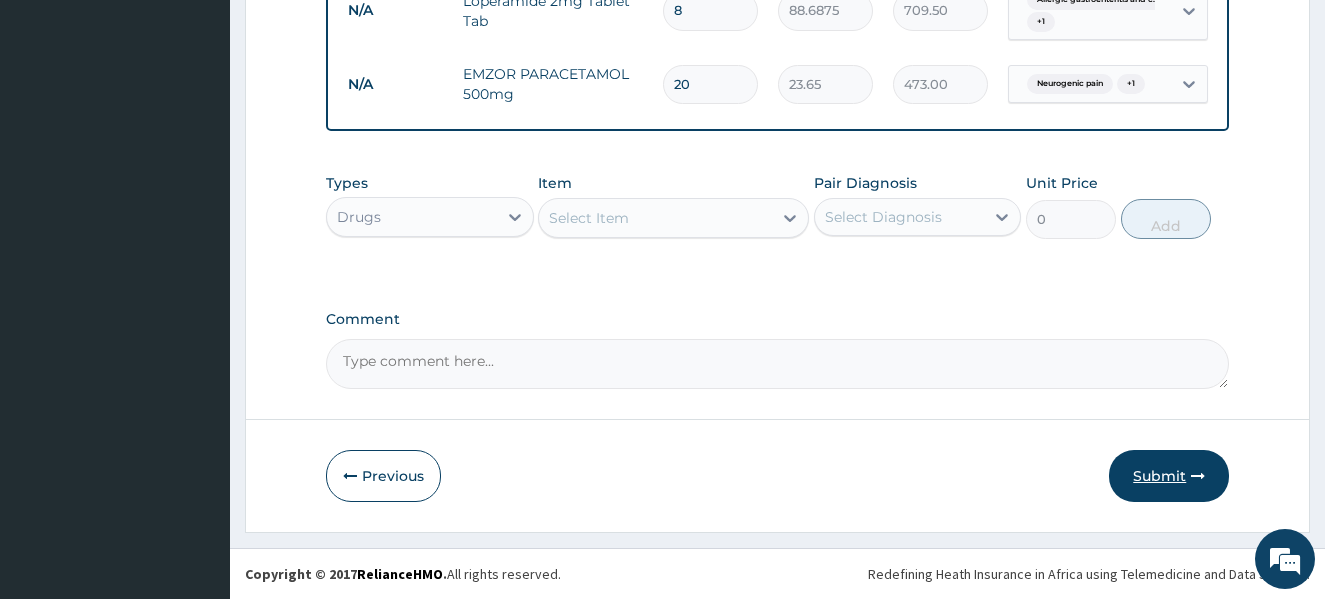 type on "20" 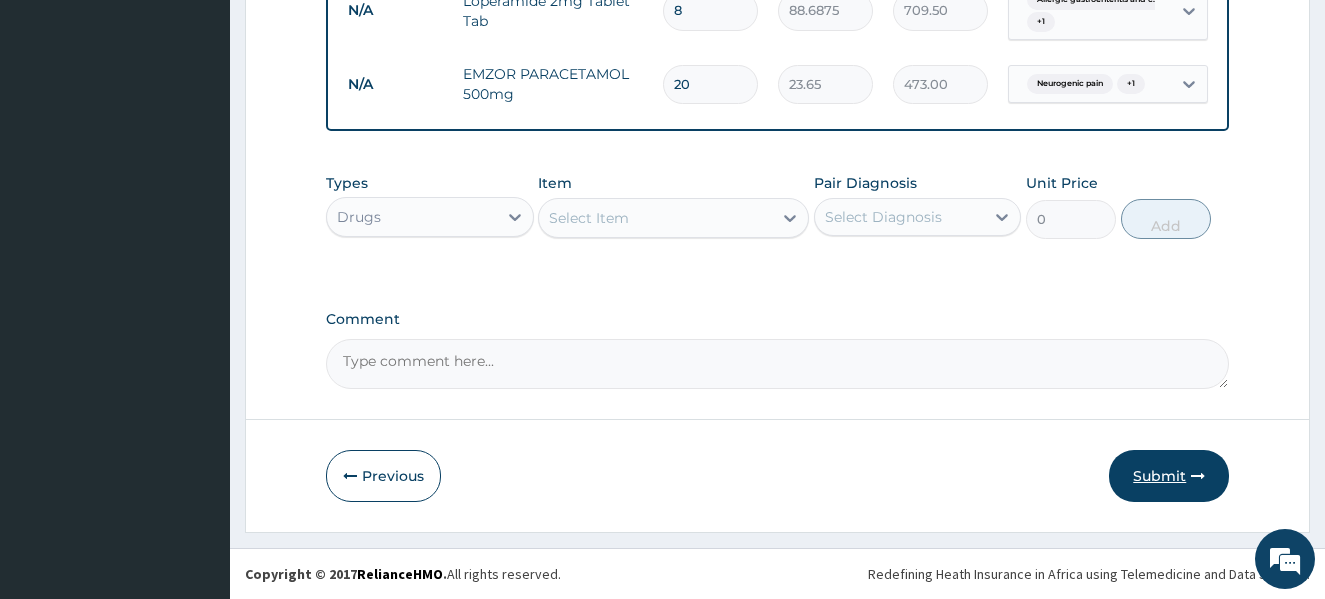 click on "Submit" at bounding box center (1169, 476) 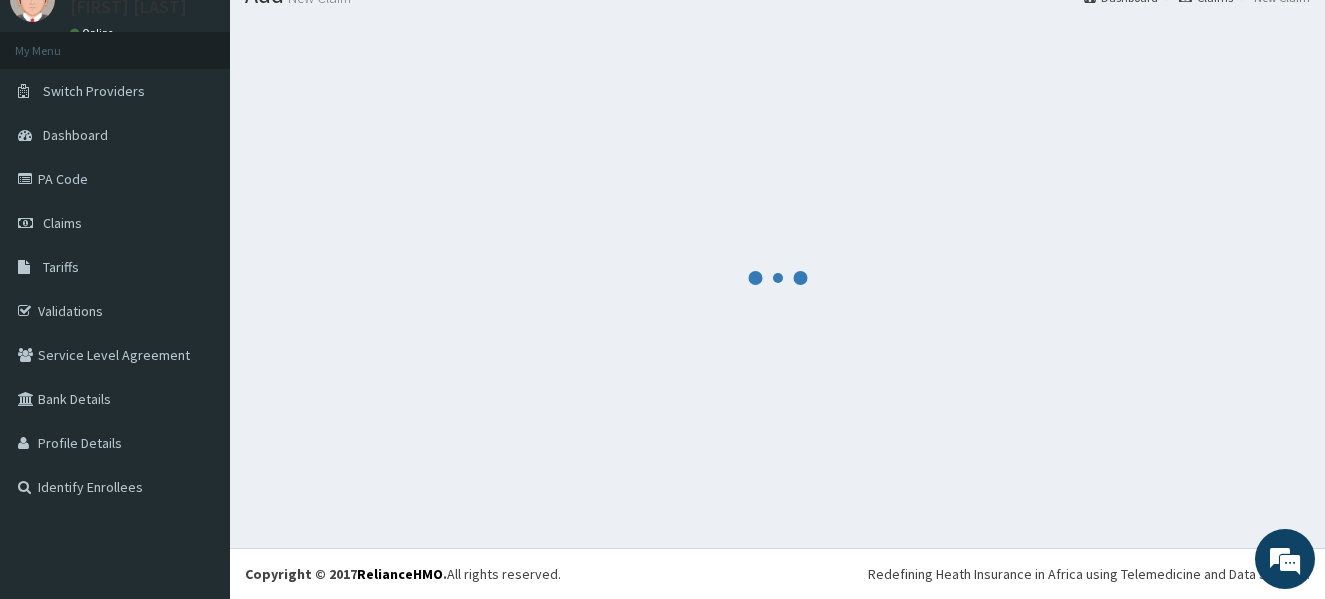 scroll, scrollTop: 998, scrollLeft: 0, axis: vertical 